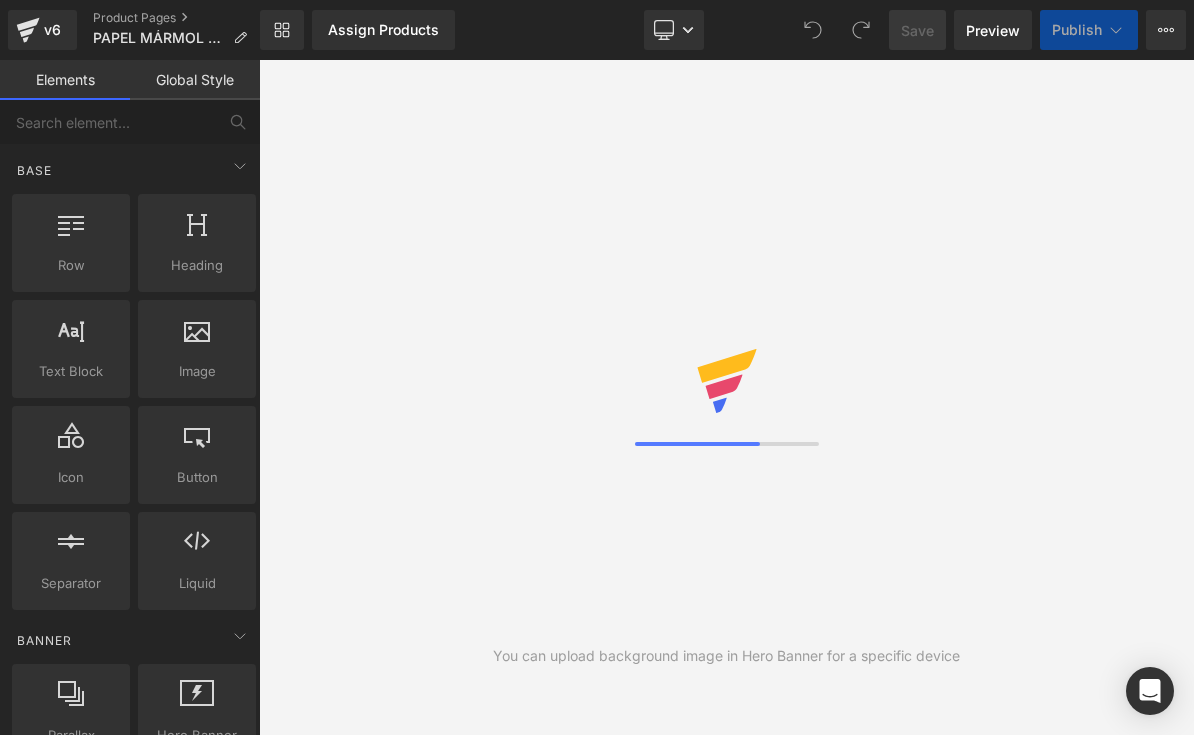 scroll, scrollTop: 0, scrollLeft: 0, axis: both 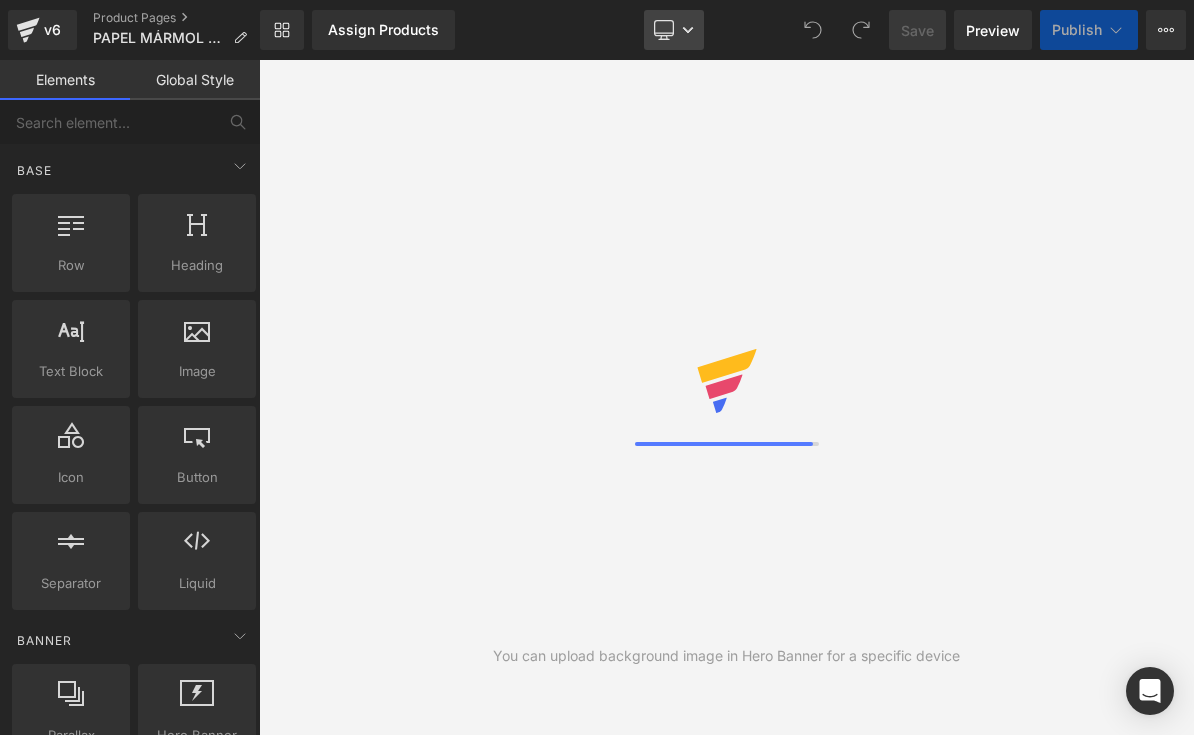 click on "Desktop" at bounding box center [674, 30] 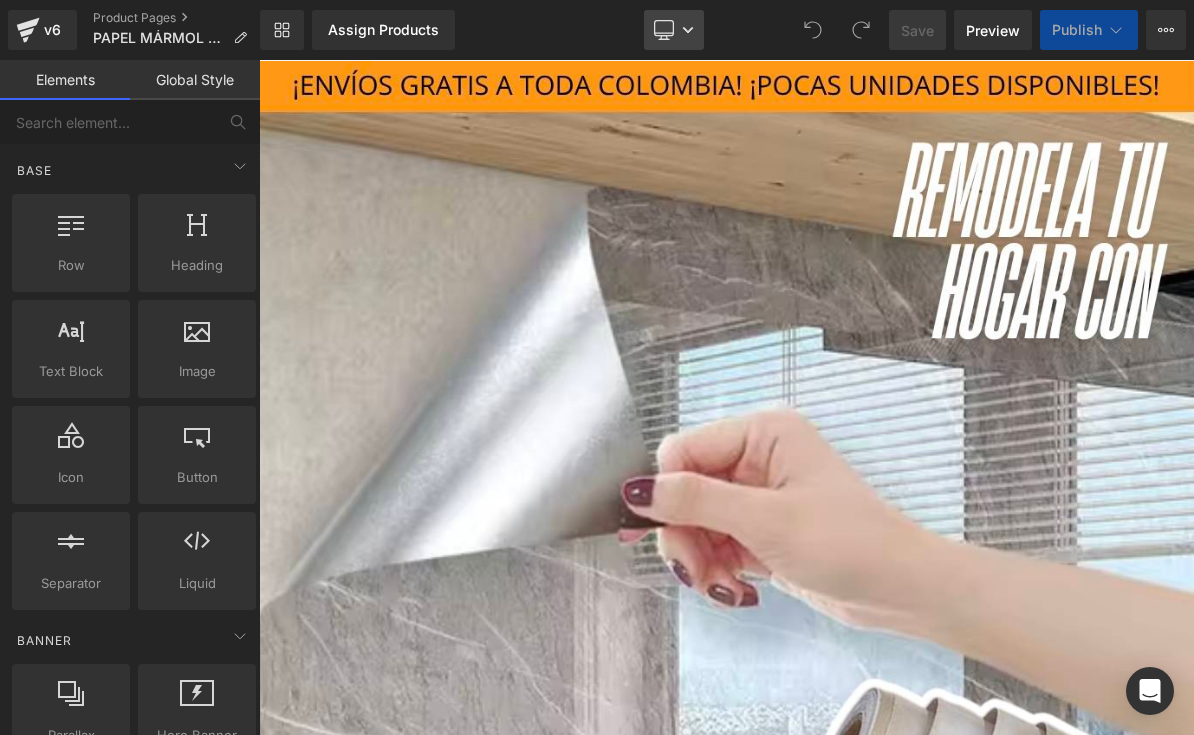 click 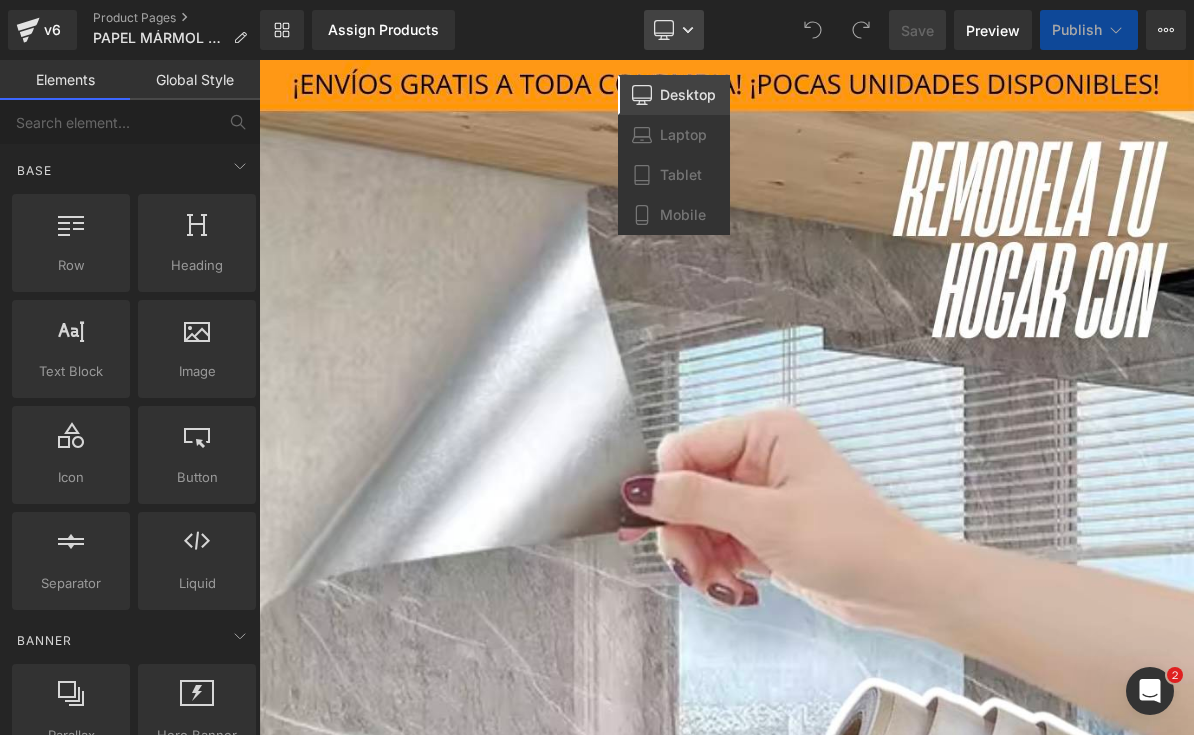 scroll, scrollTop: 0, scrollLeft: 0, axis: both 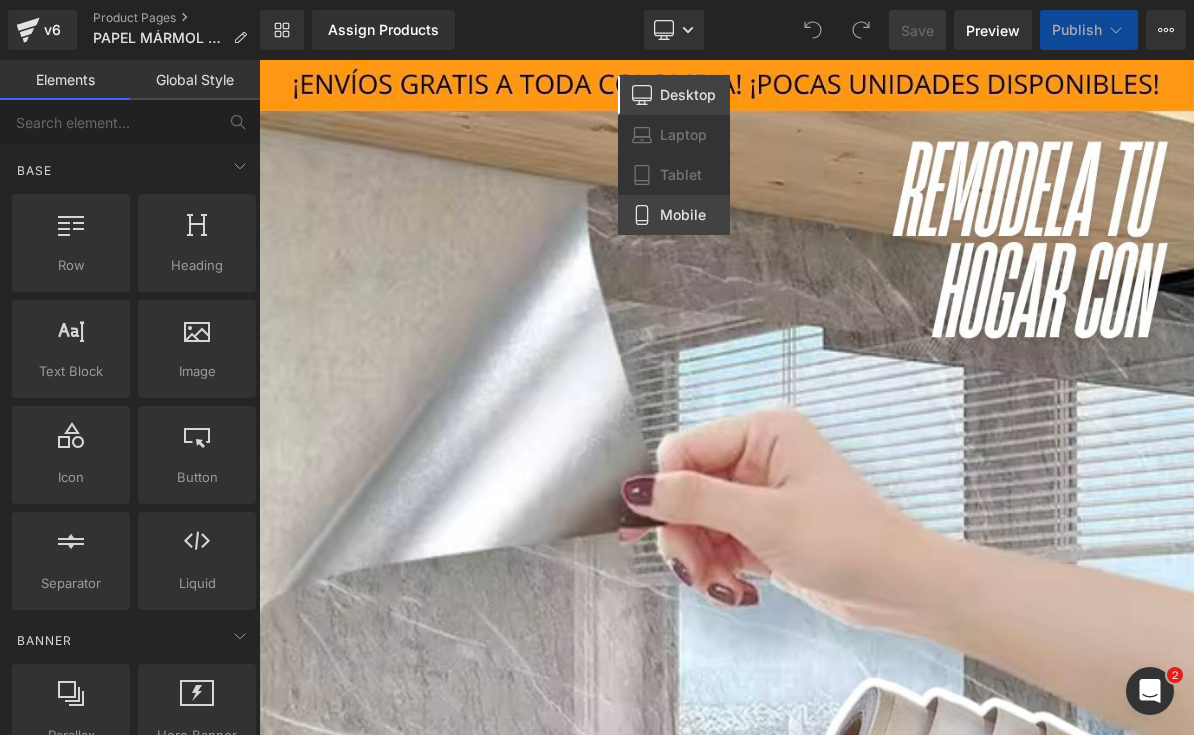 click on "Mobile" at bounding box center (683, 215) 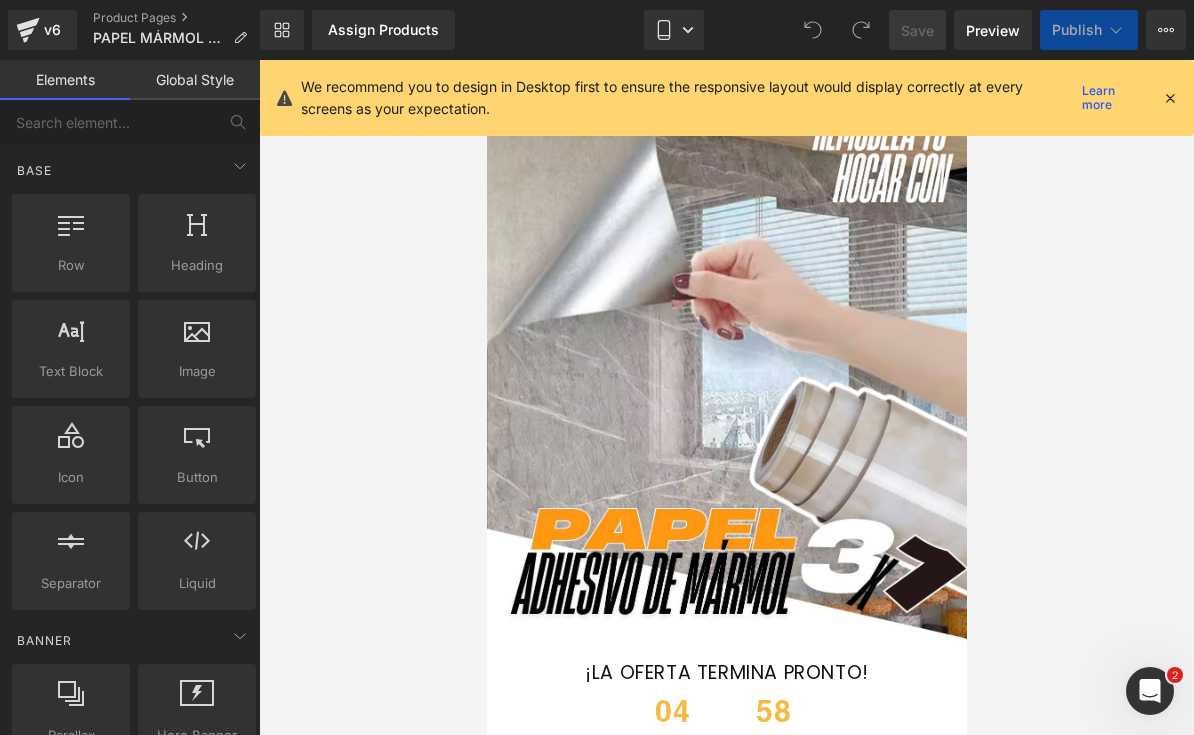 click at bounding box center [1170, 98] 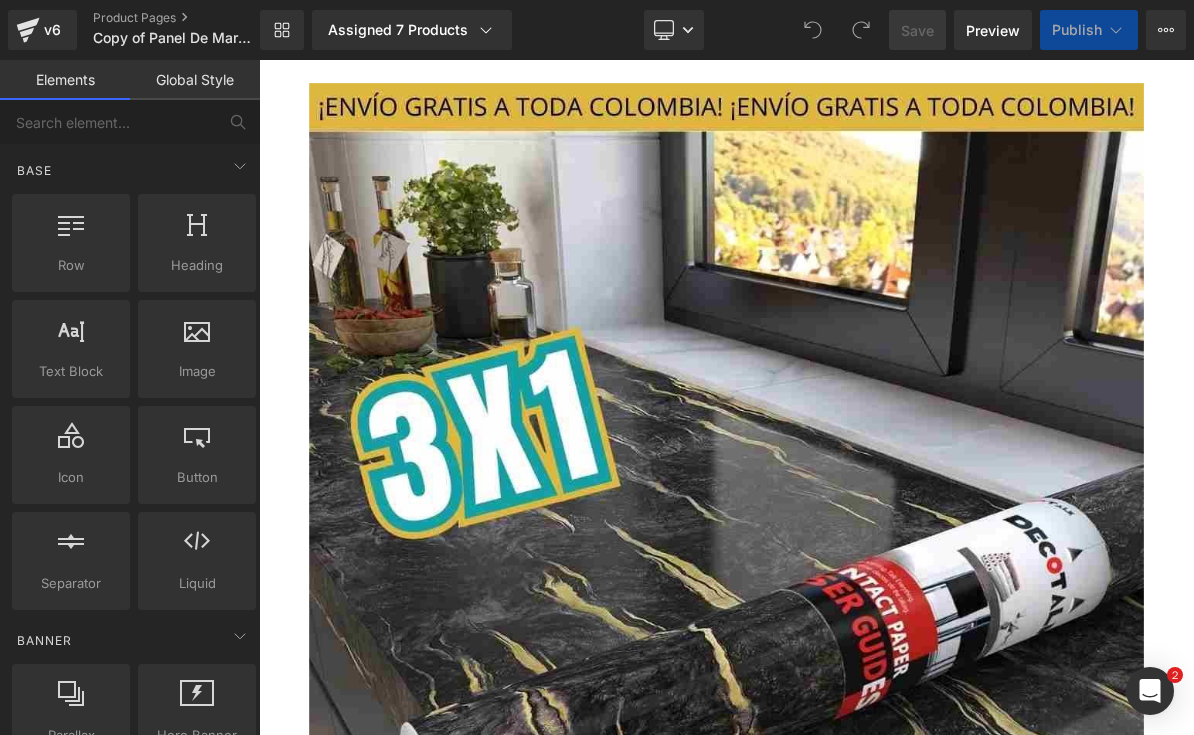 scroll, scrollTop: 1482, scrollLeft: 0, axis: vertical 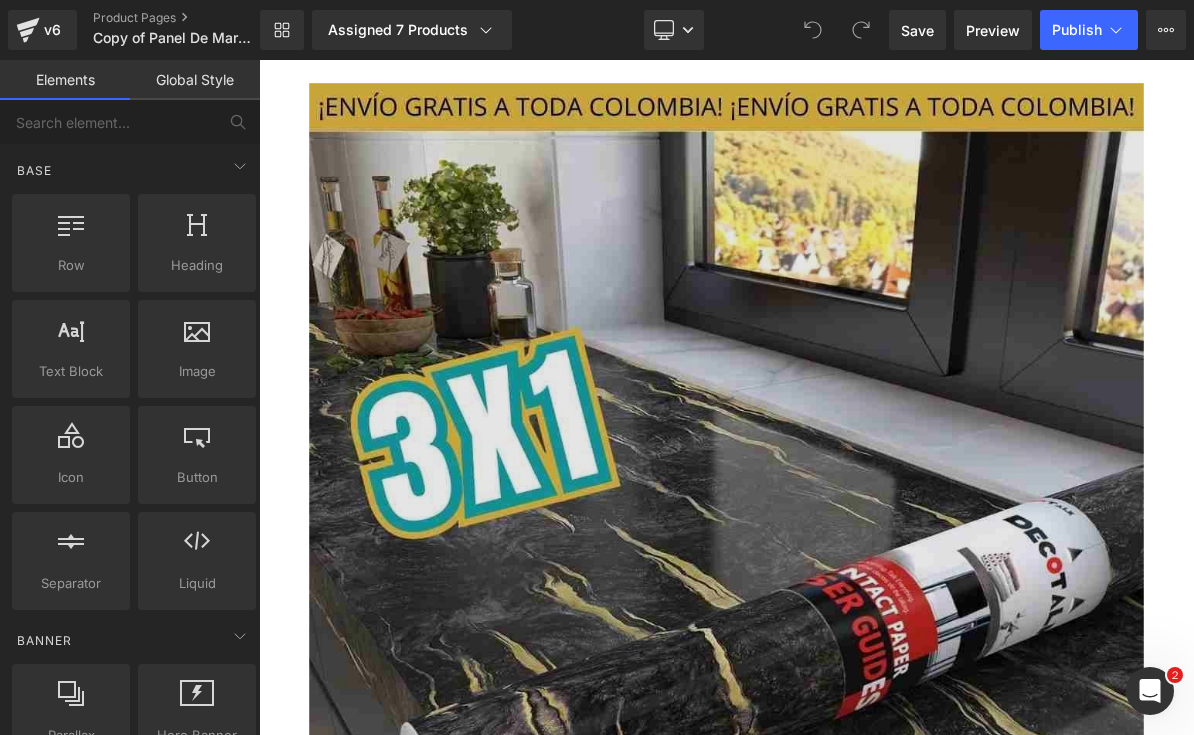 click at bounding box center (864, 836) 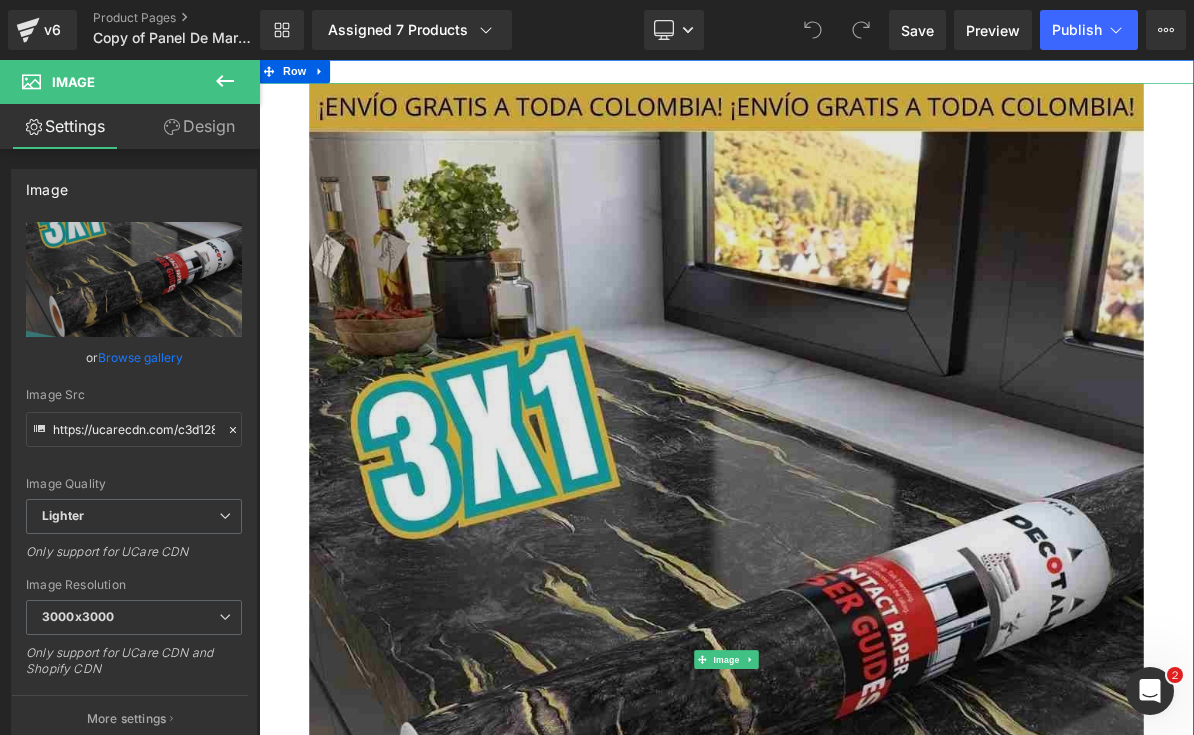 click at bounding box center (864, 836) 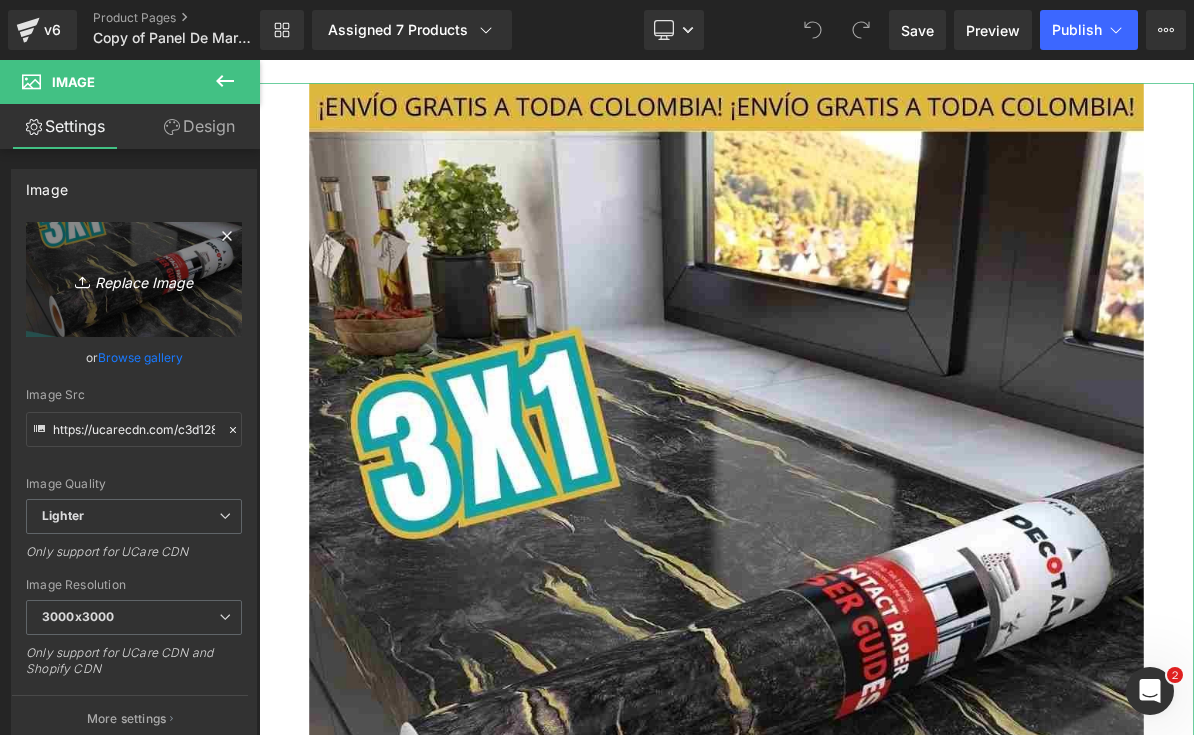 click on "Replace Image" at bounding box center (134, 279) 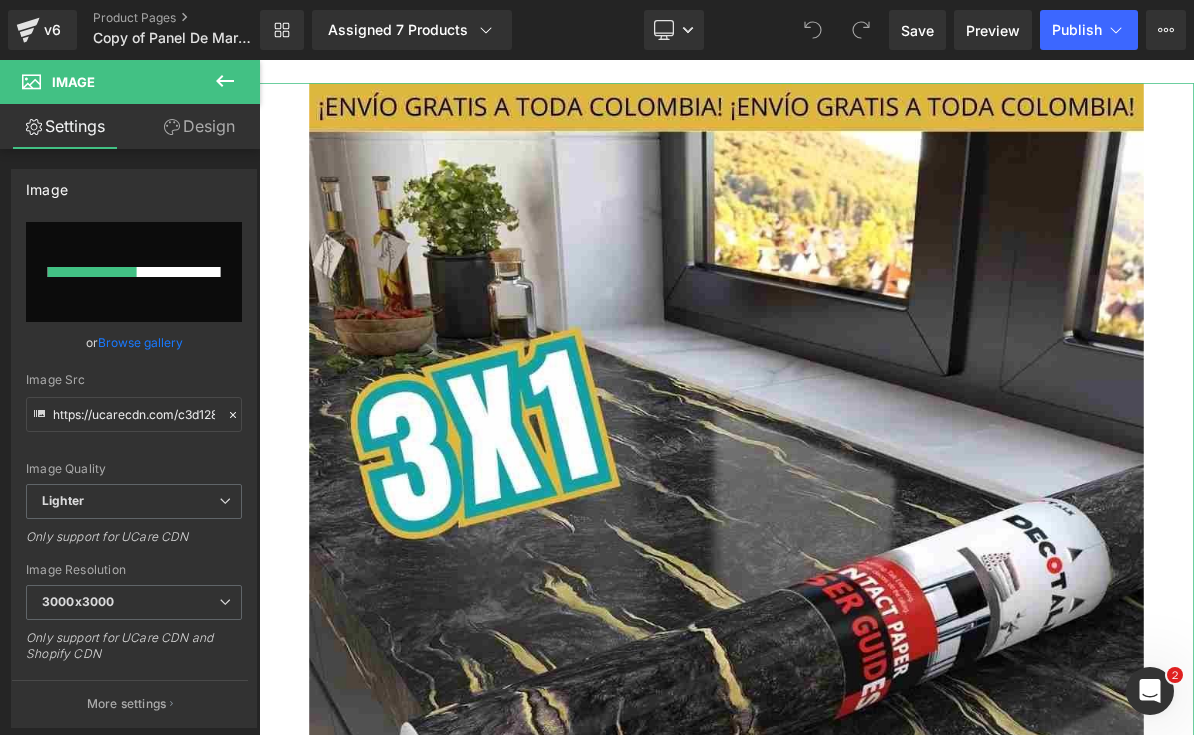 type 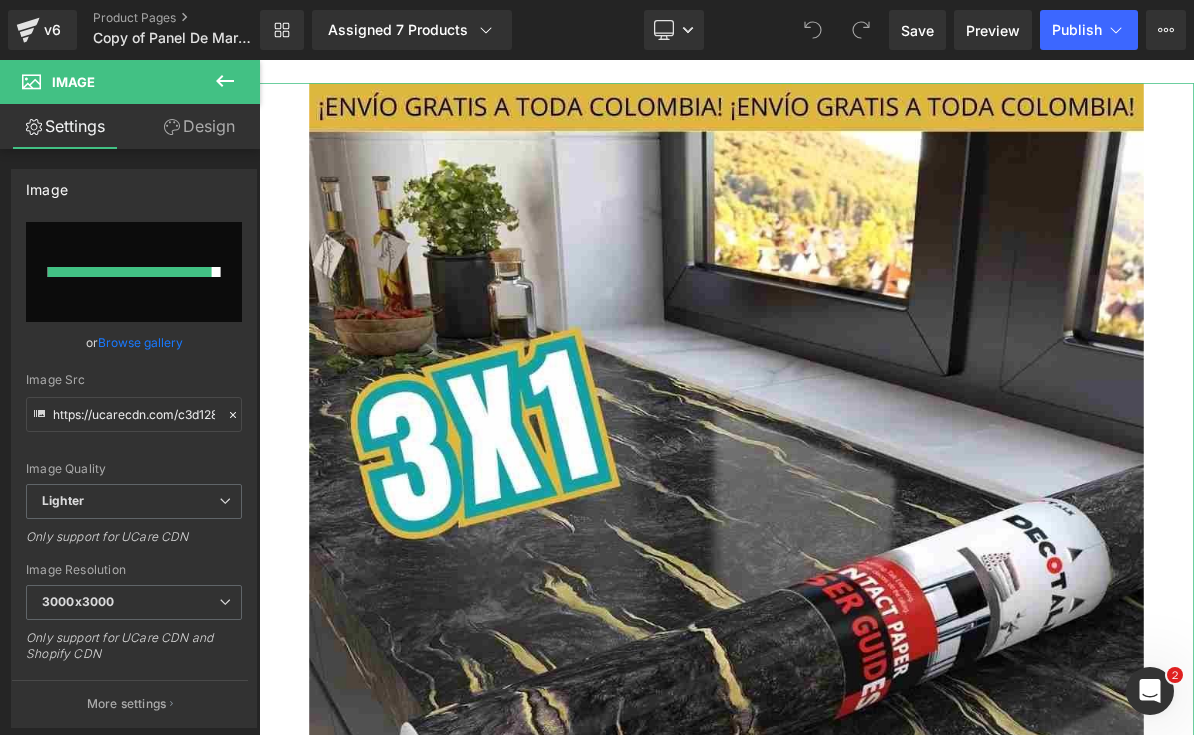 type on "https://ucarecdn.com/5ffcdb62-5a3c-41cd-ba18-00d83553ab2b/-/format/auto/-/preview/3000x3000/-/quality/lighter/%C2%A1POCAS%20UNIDADES%20DISPONIBLES!%20%C2%A1ENV%C3%8DO%20GRATIS%20A%20TODA%20COLOMBIA!.png.jpeg" 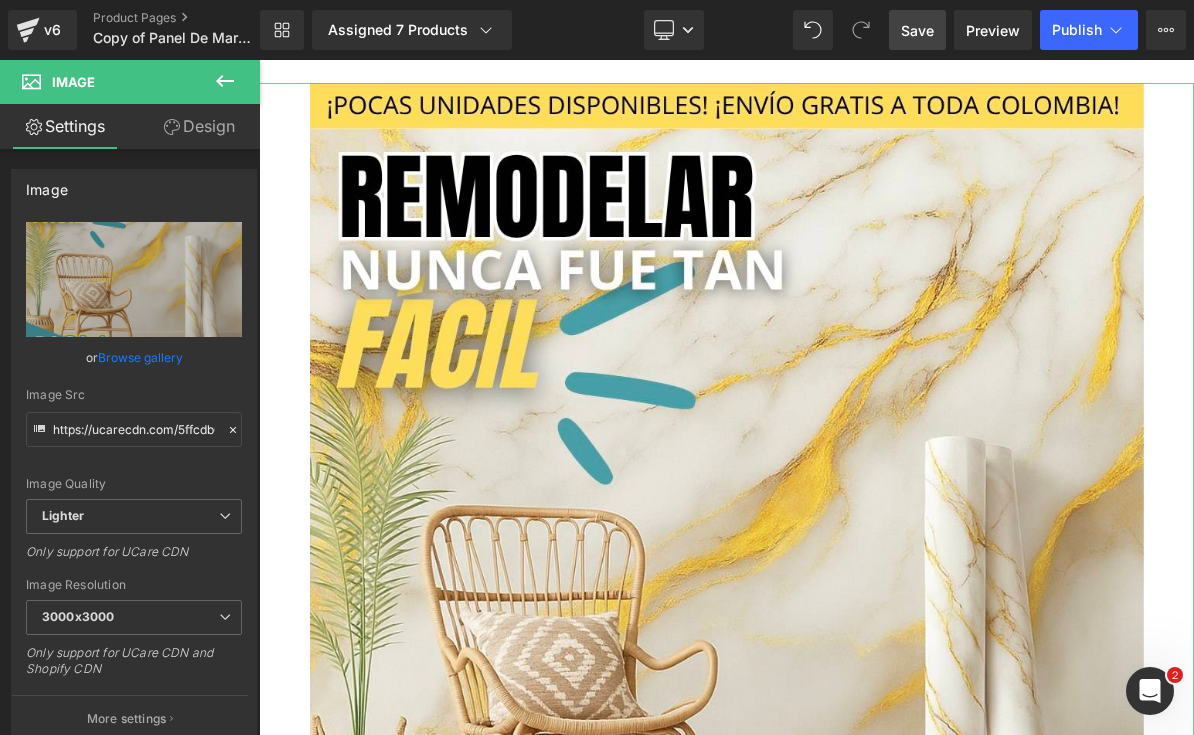 click on "Save" at bounding box center (917, 30) 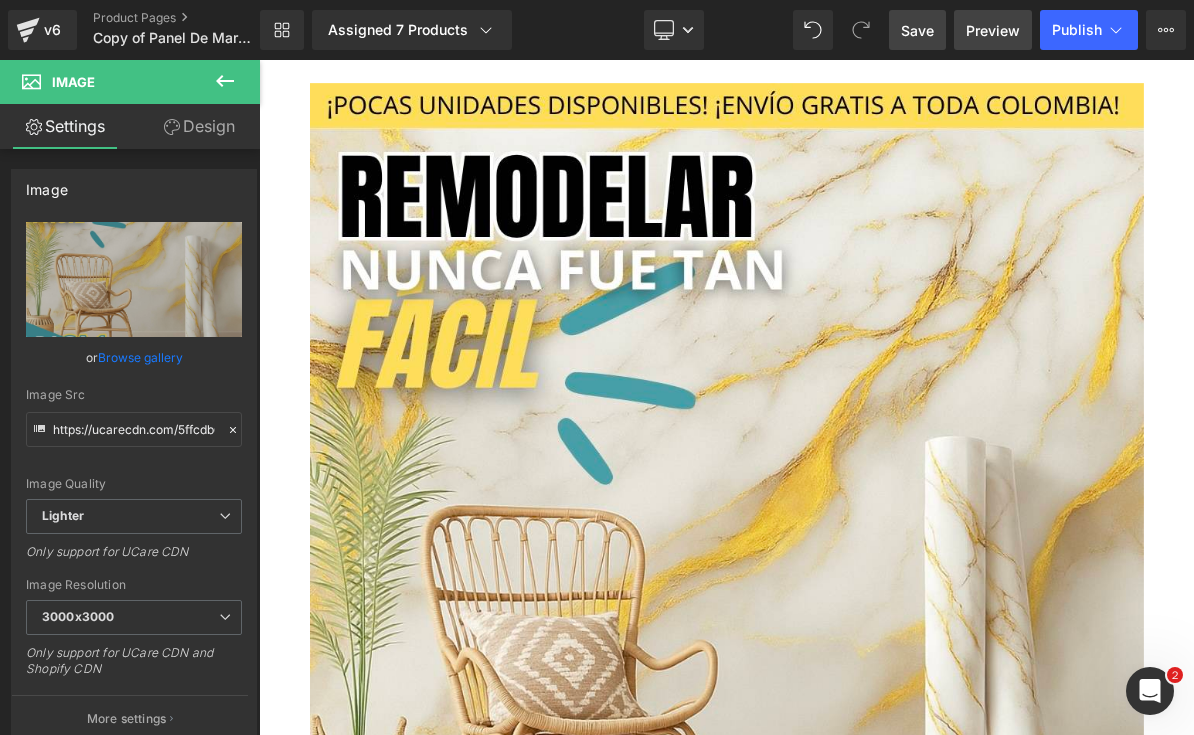 click on "Preview" at bounding box center (993, 30) 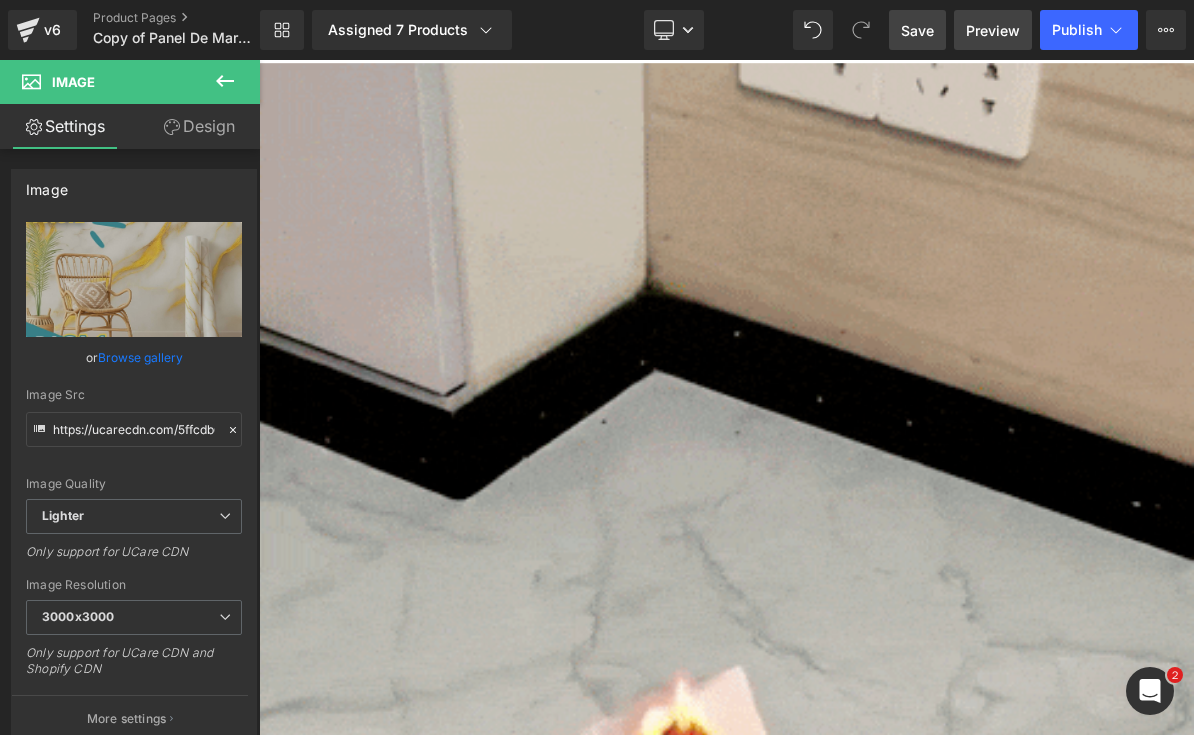scroll, scrollTop: 1962, scrollLeft: 0, axis: vertical 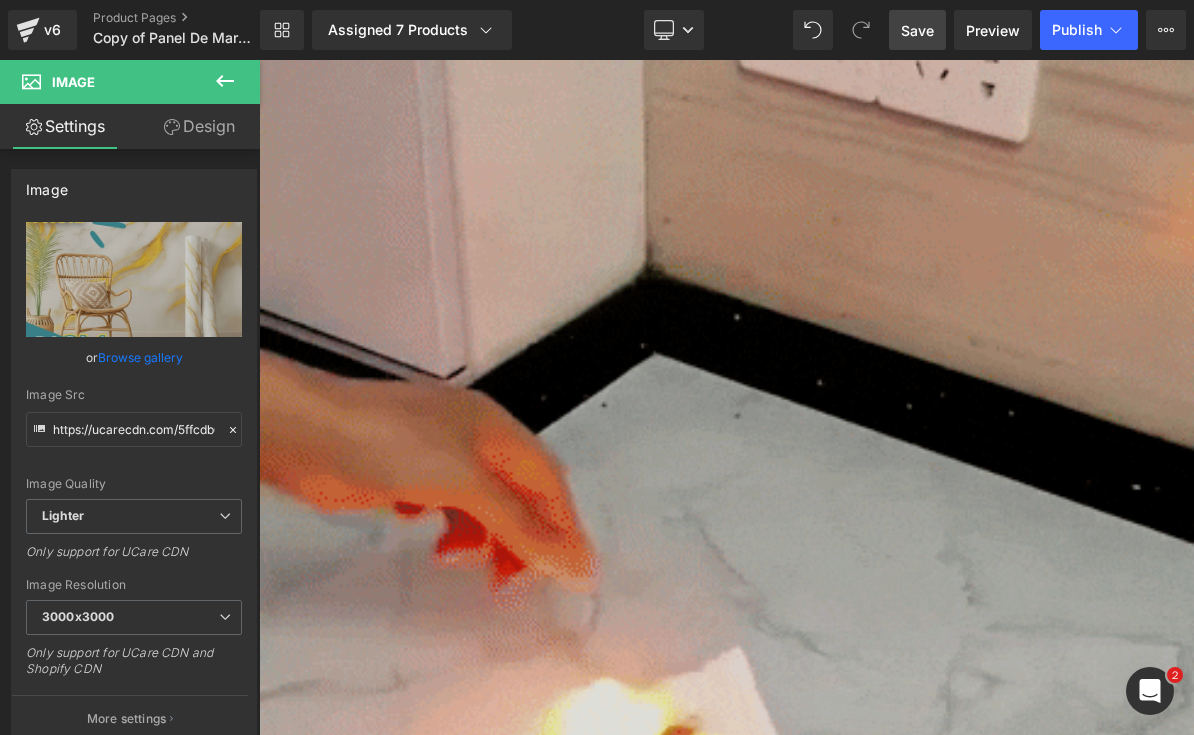 click at bounding box center (864, 798) 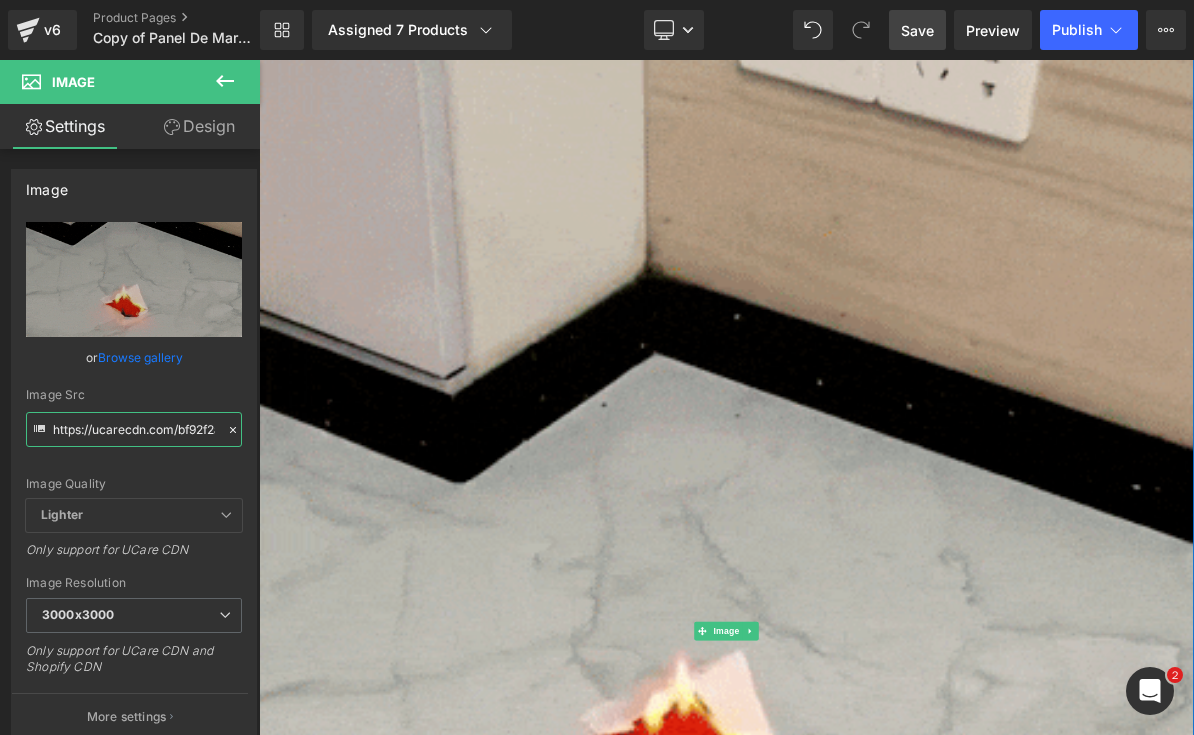 click on "https://ucarecdn.com/bf92f2ab-5cdf-4ae9-8ed3-a317eb8bf0fb/giphy8-ezgif.com-optimize.gif" at bounding box center [134, 429] 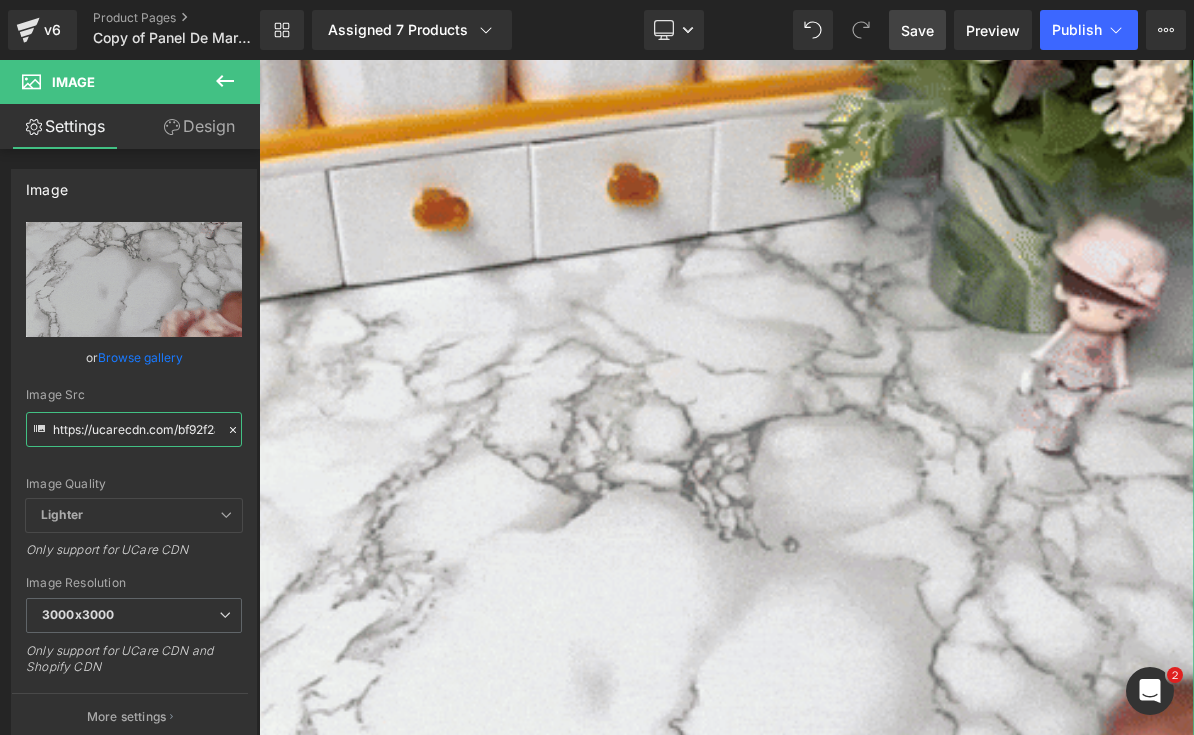 click on "https://ucarecdn.com/bf92f2ab-5cdf-4ae9-8ed3-a317eb8bf0fb/giphy8-ezgif.com-optimize.gif" at bounding box center [134, 429] 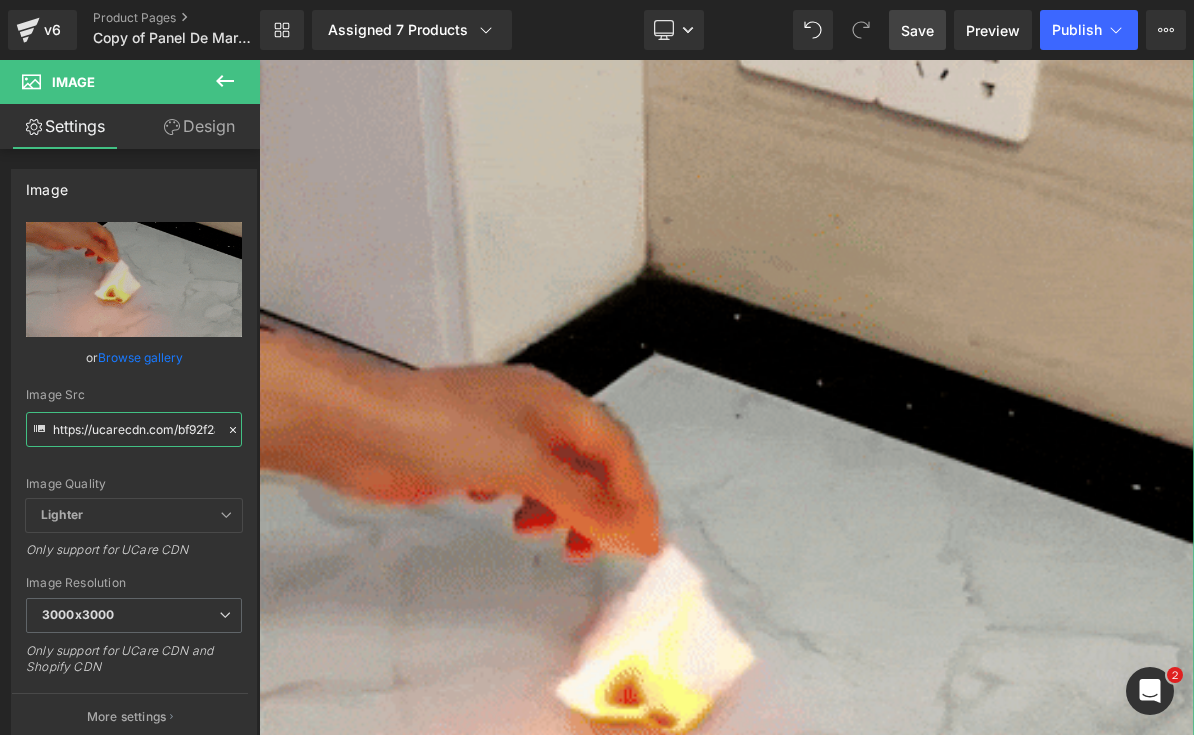 click on "https://ucarecdn.com/bf92f2ab-5cdf-4ae9-8ed3-a317eb8bf0fb/giphy8-ezgif.com-optimize.gif" at bounding box center (134, 429) 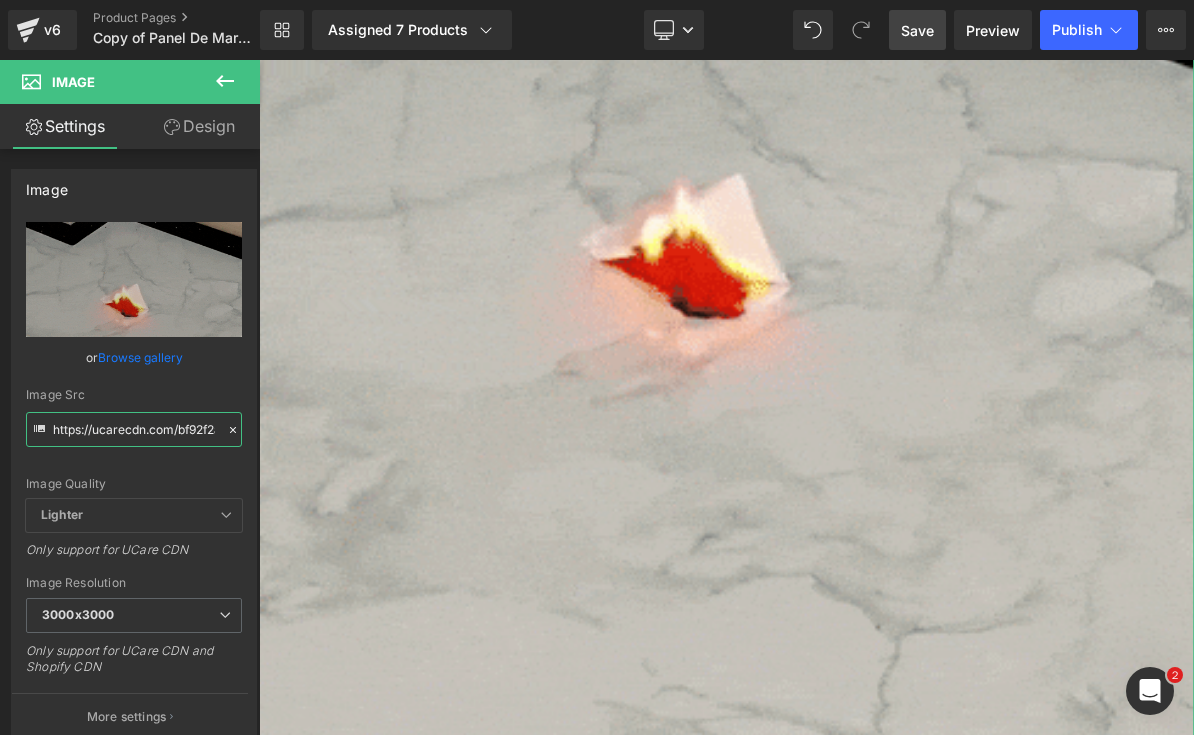 scroll, scrollTop: 2584, scrollLeft: 0, axis: vertical 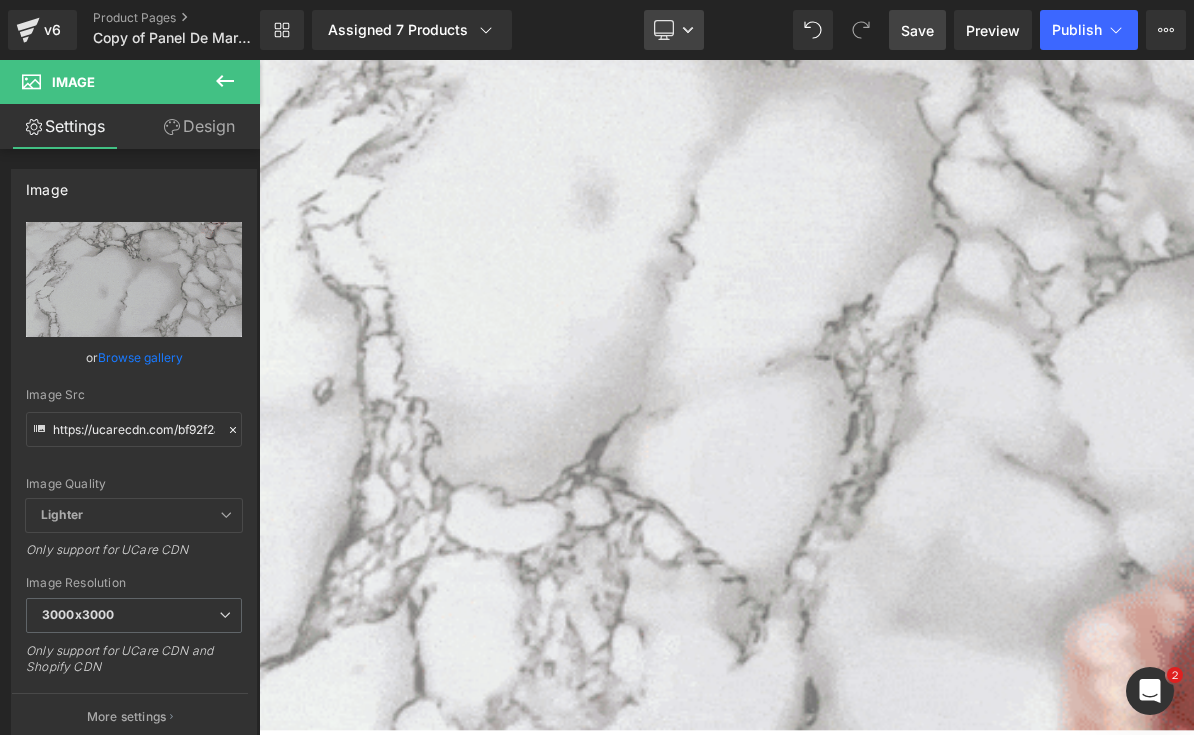 click 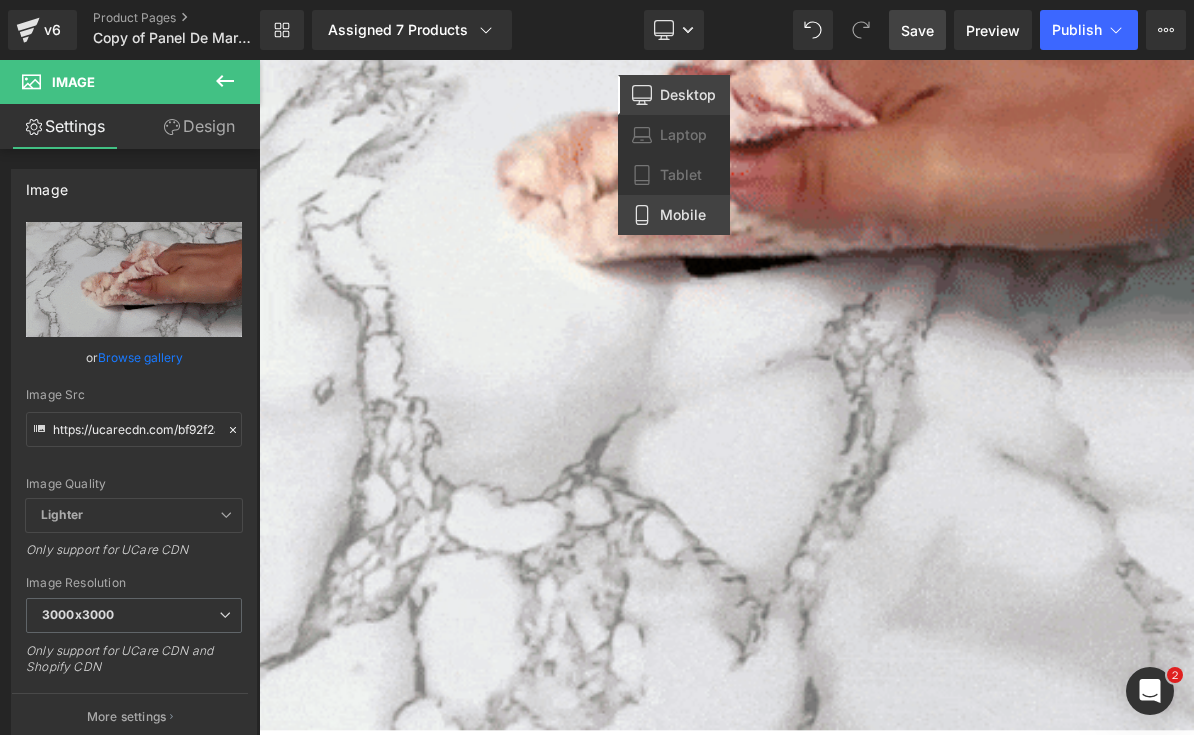 click on "Mobile" at bounding box center (683, 215) 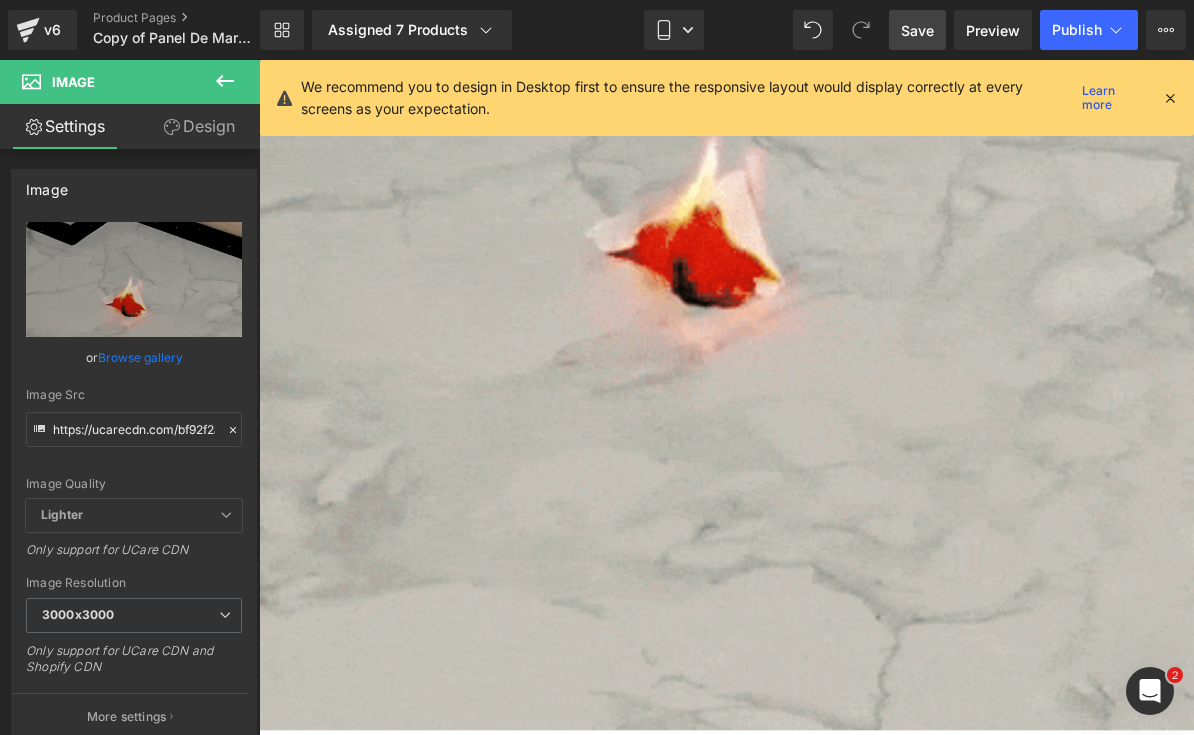 type on "100" 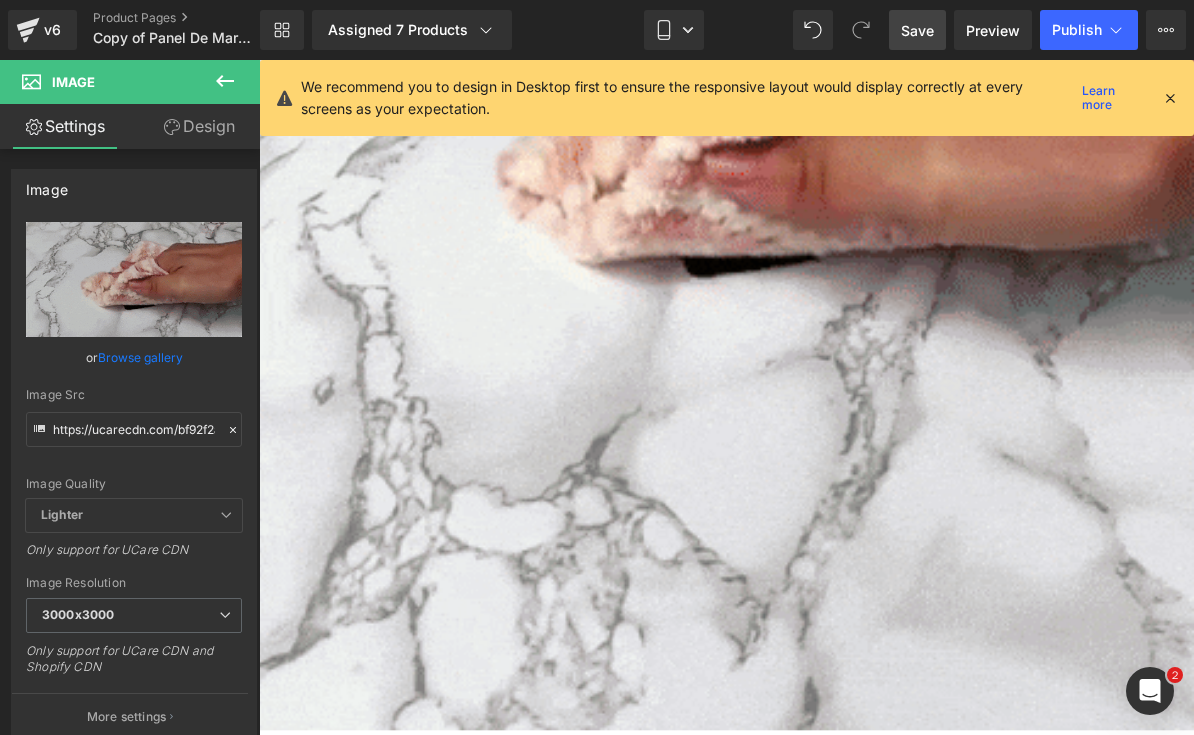 scroll, scrollTop: 743, scrollLeft: 0, axis: vertical 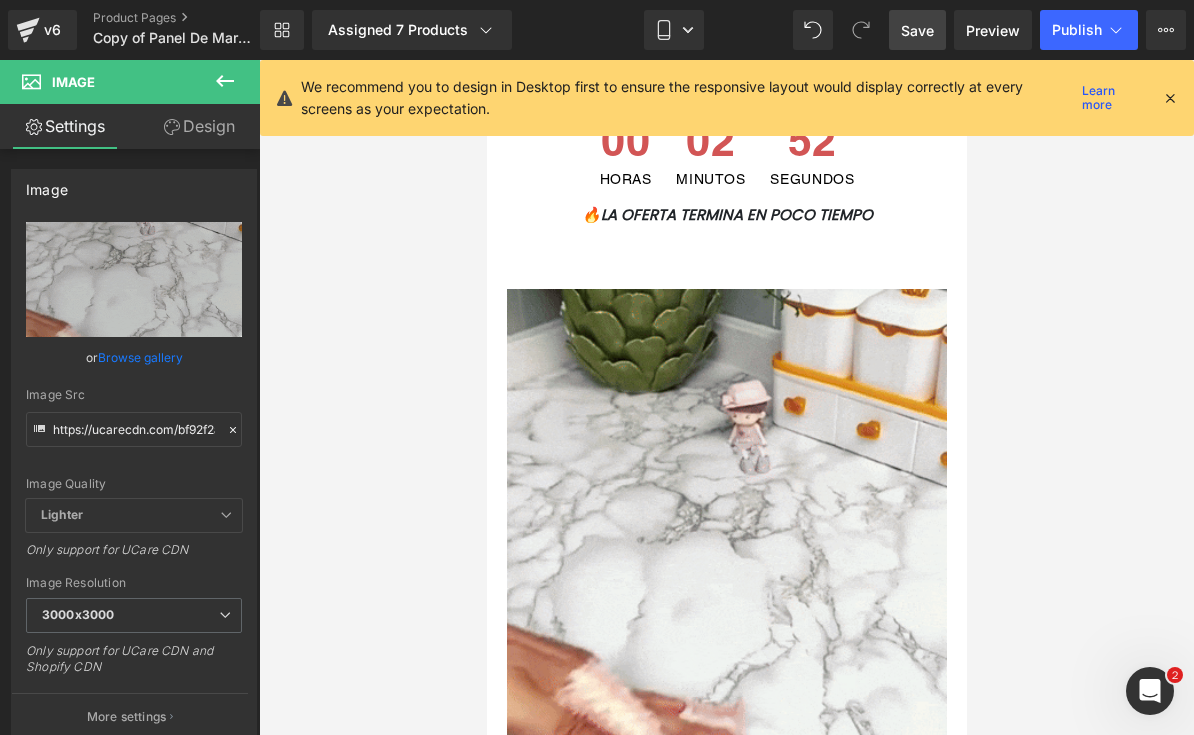click at bounding box center [1170, 98] 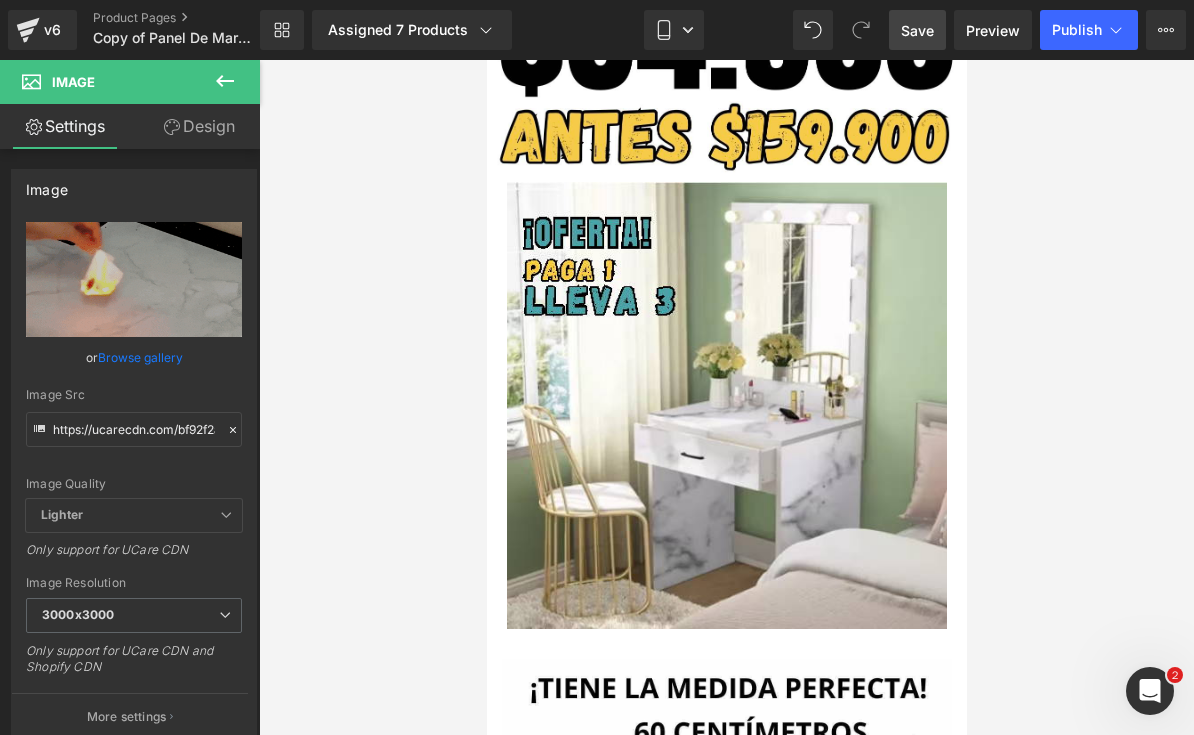 scroll, scrollTop: 5604, scrollLeft: 0, axis: vertical 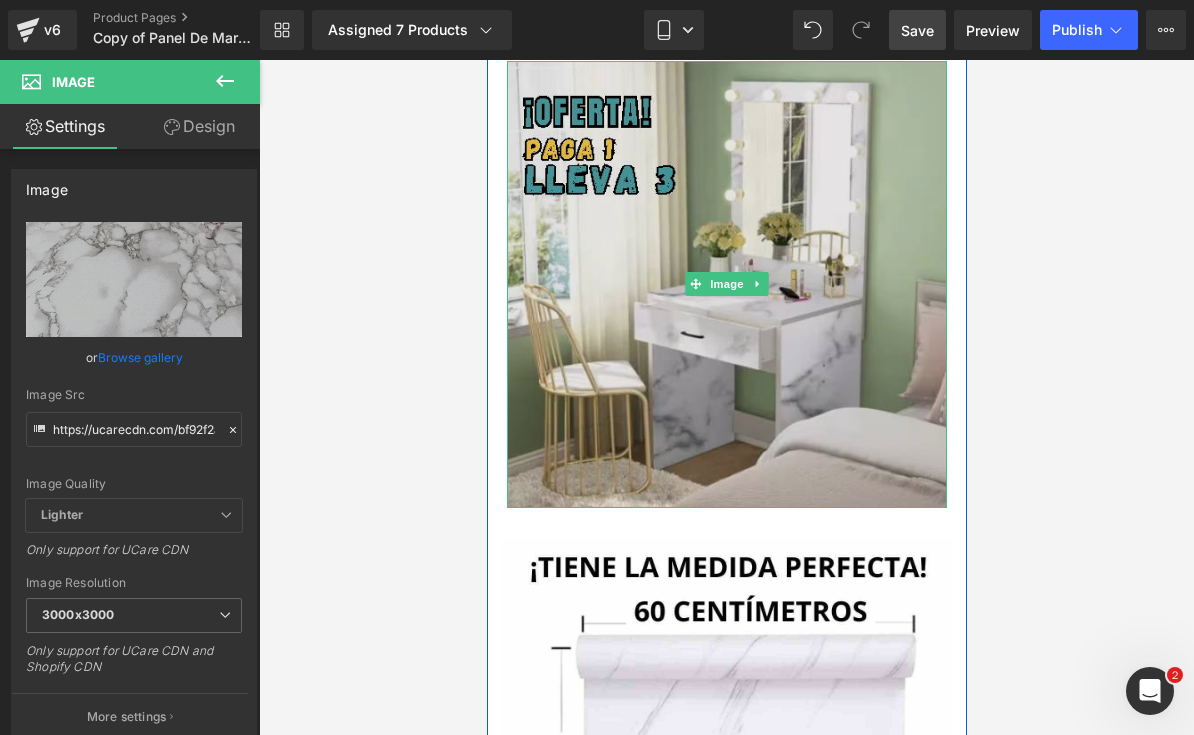 click at bounding box center (726, 284) 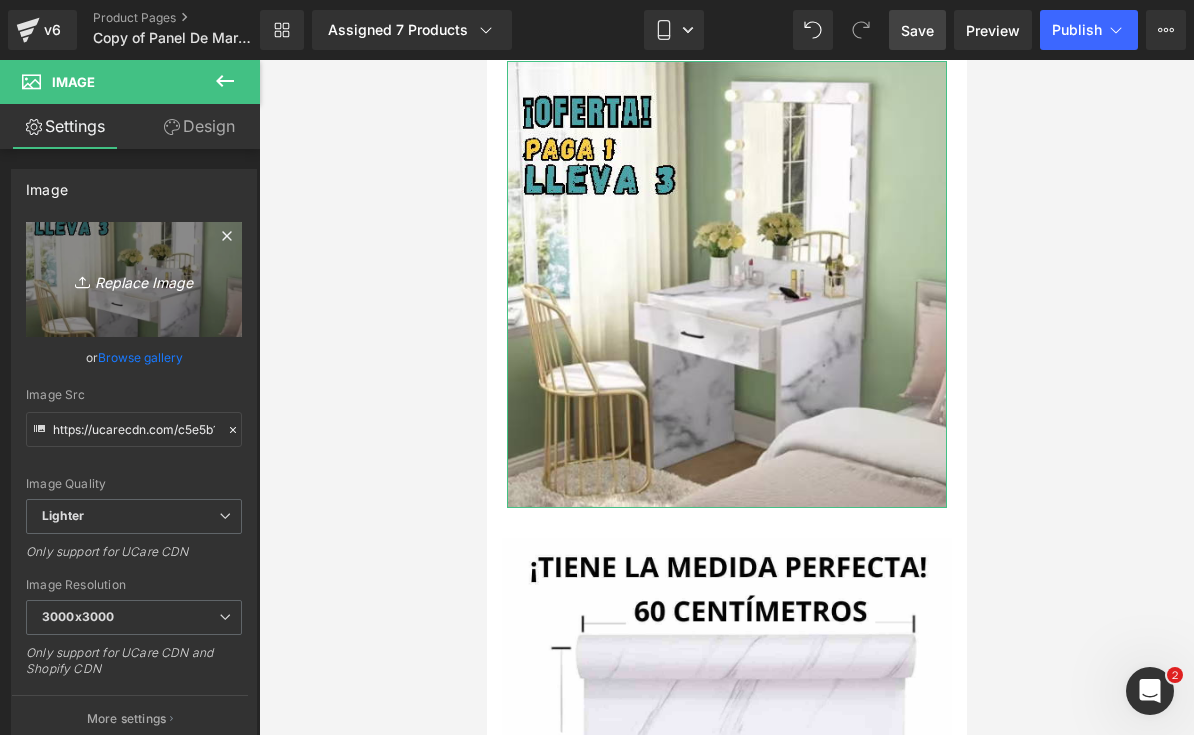 click on "Replace Image" at bounding box center (134, 279) 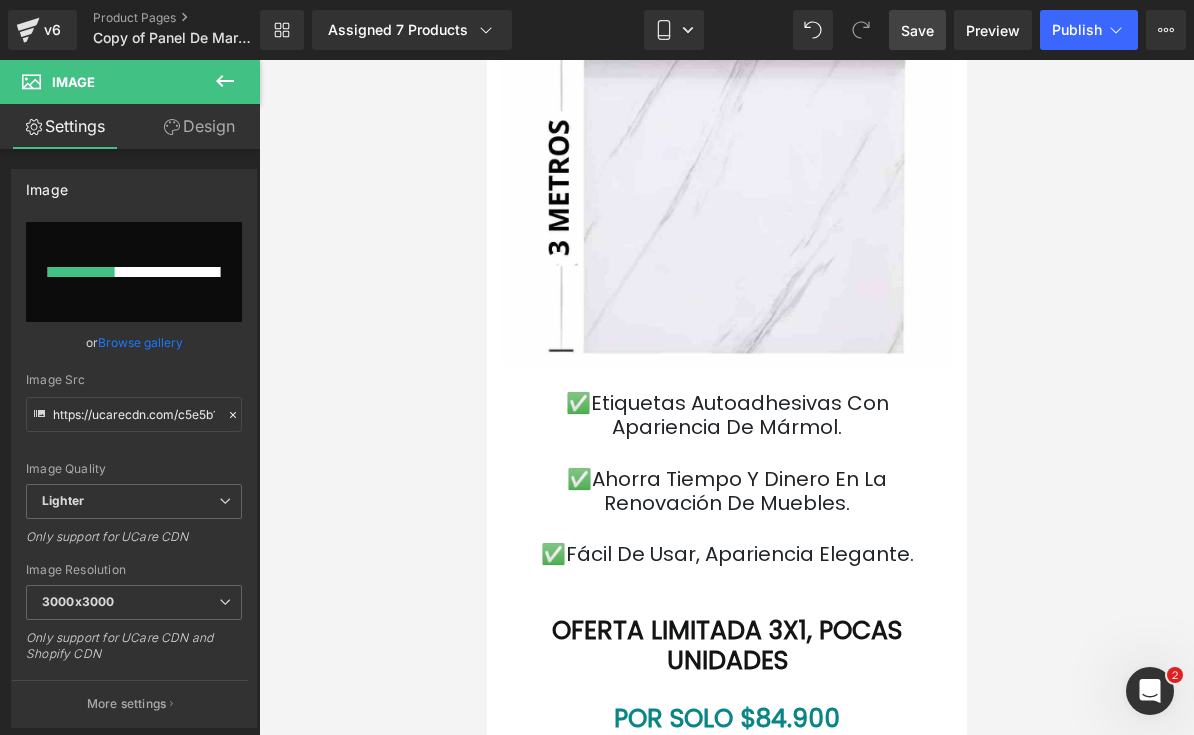 type 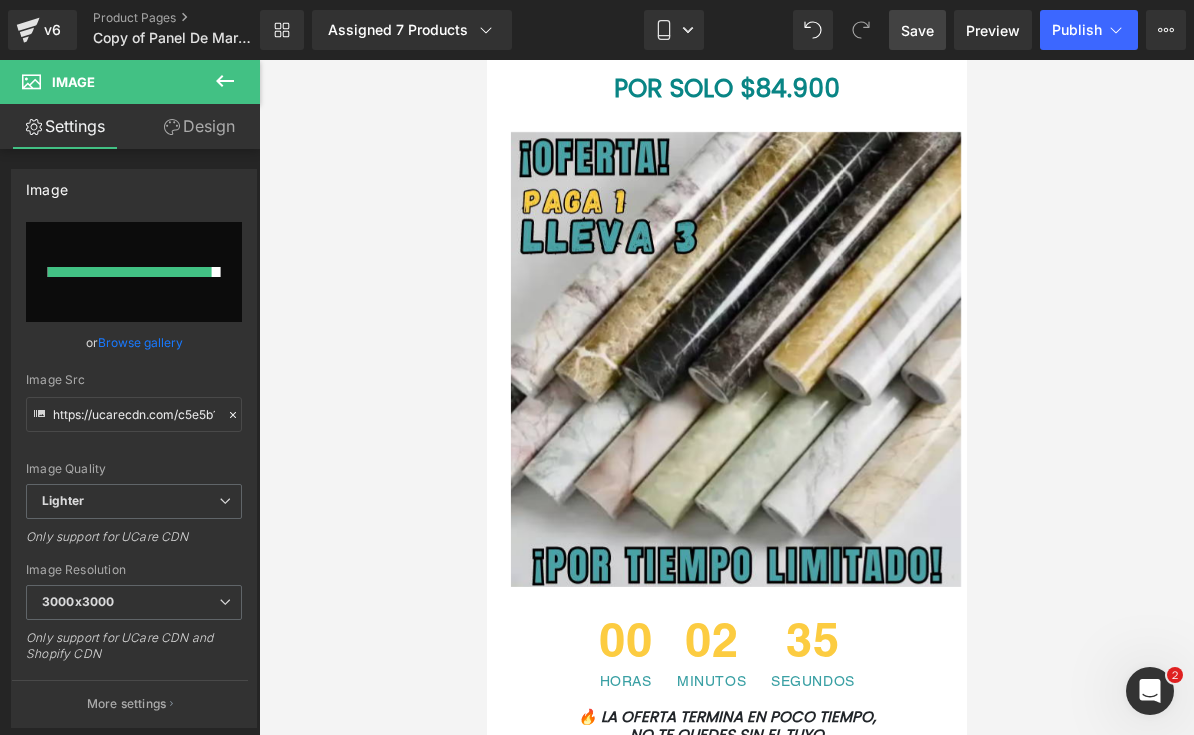 type on "https://ucarecdn.com/2232aa86-86d3-4e9c-920e-008428481bab/-/format/auto/-/preview/3000x3000/-/quality/lighter/IMG_7146.webp" 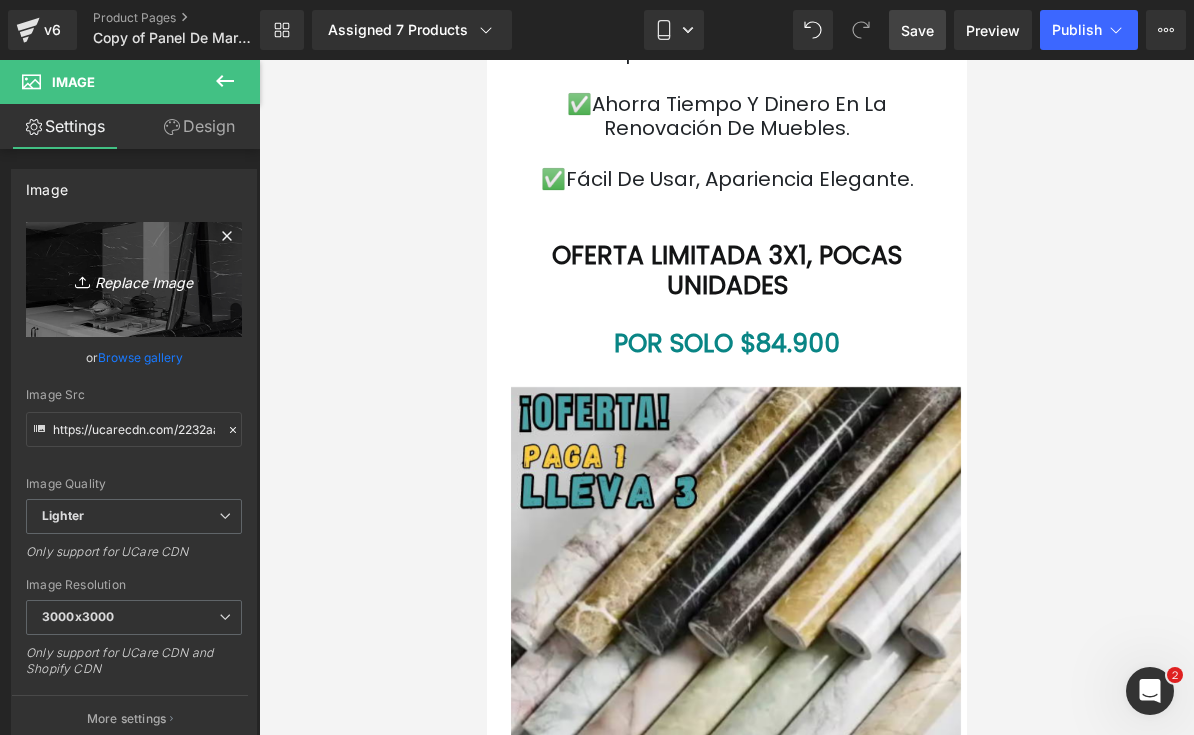 scroll, scrollTop: 6671, scrollLeft: 0, axis: vertical 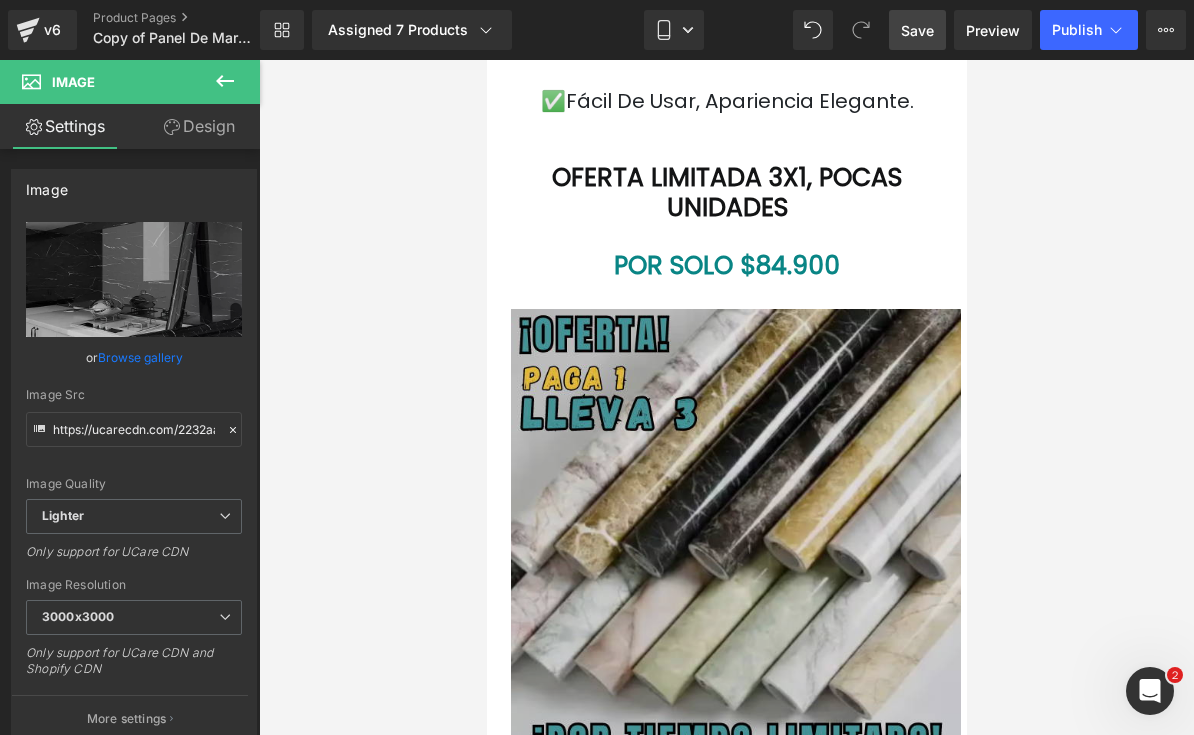 click at bounding box center [726, 536] 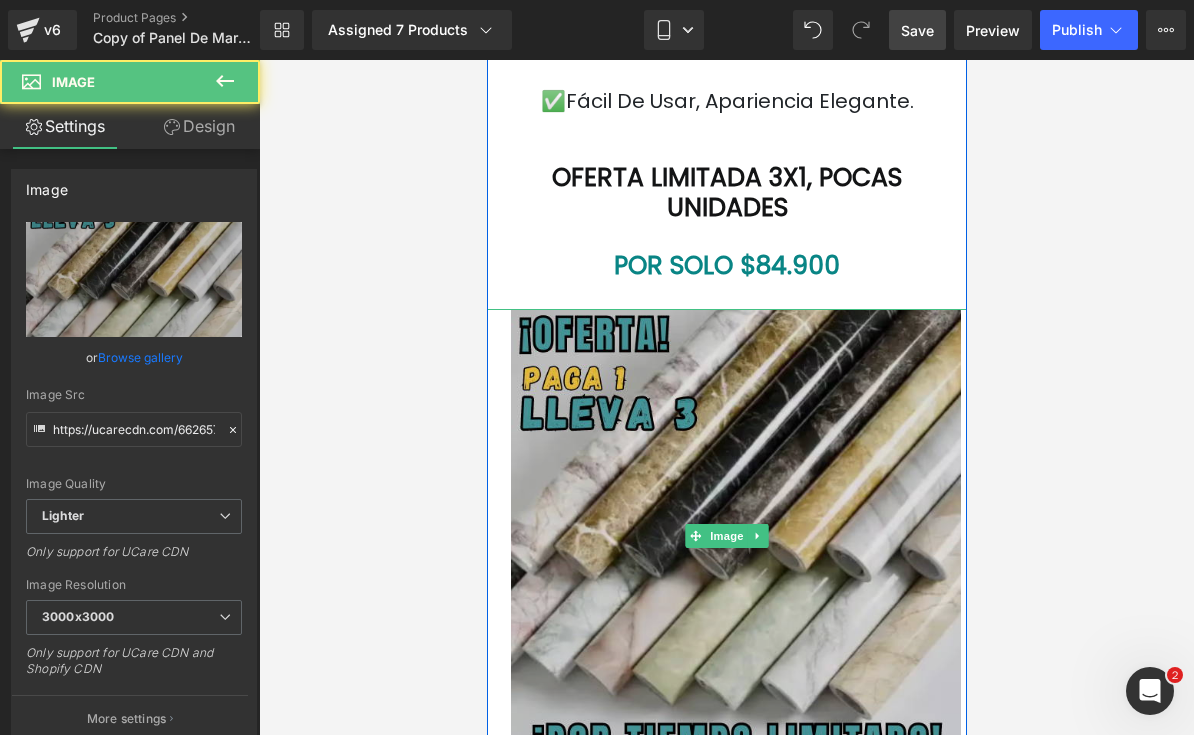 click at bounding box center [726, 536] 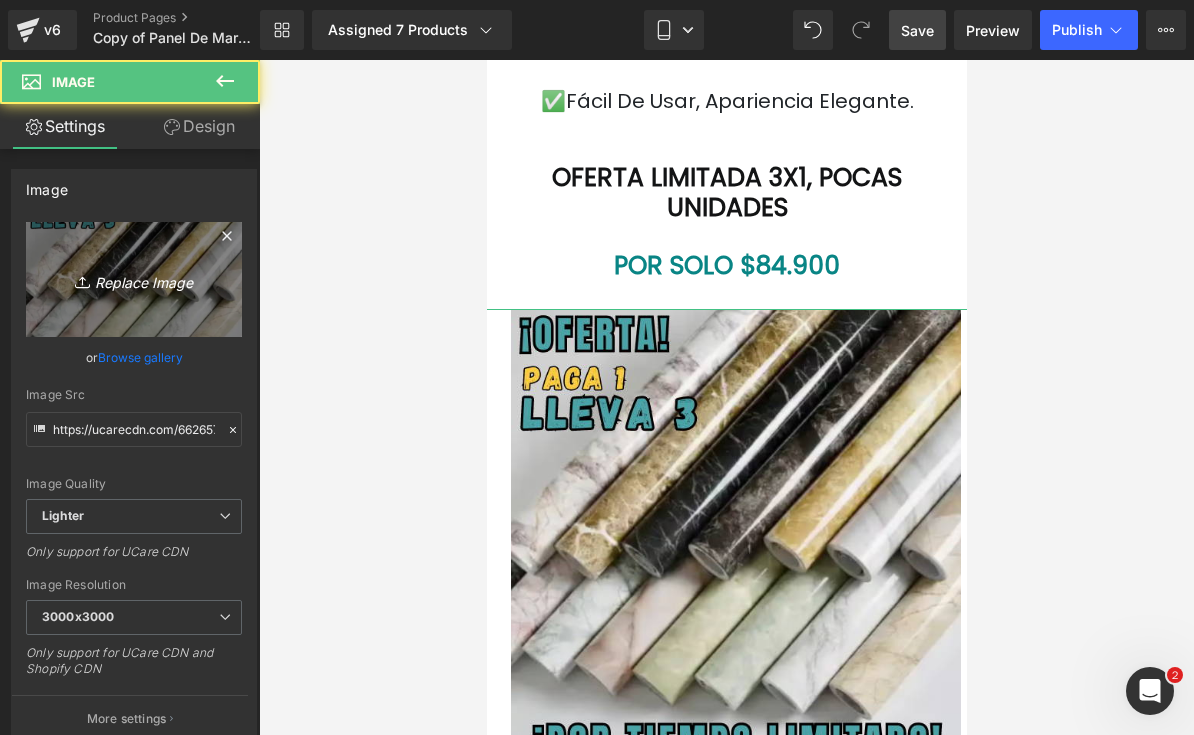 click on "Replace Image" at bounding box center [134, 279] 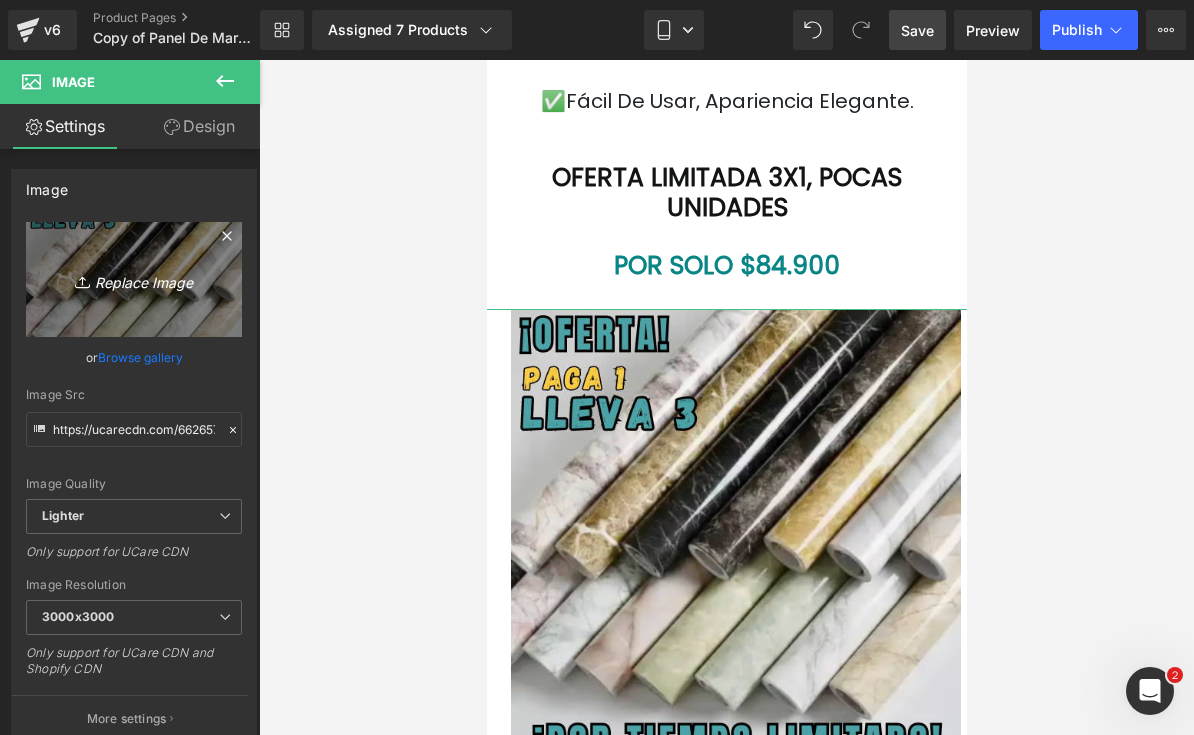 type on "C:\fakepath\96EFA1BB-A325-4C58-B1C5-707B2FEF5997.png" 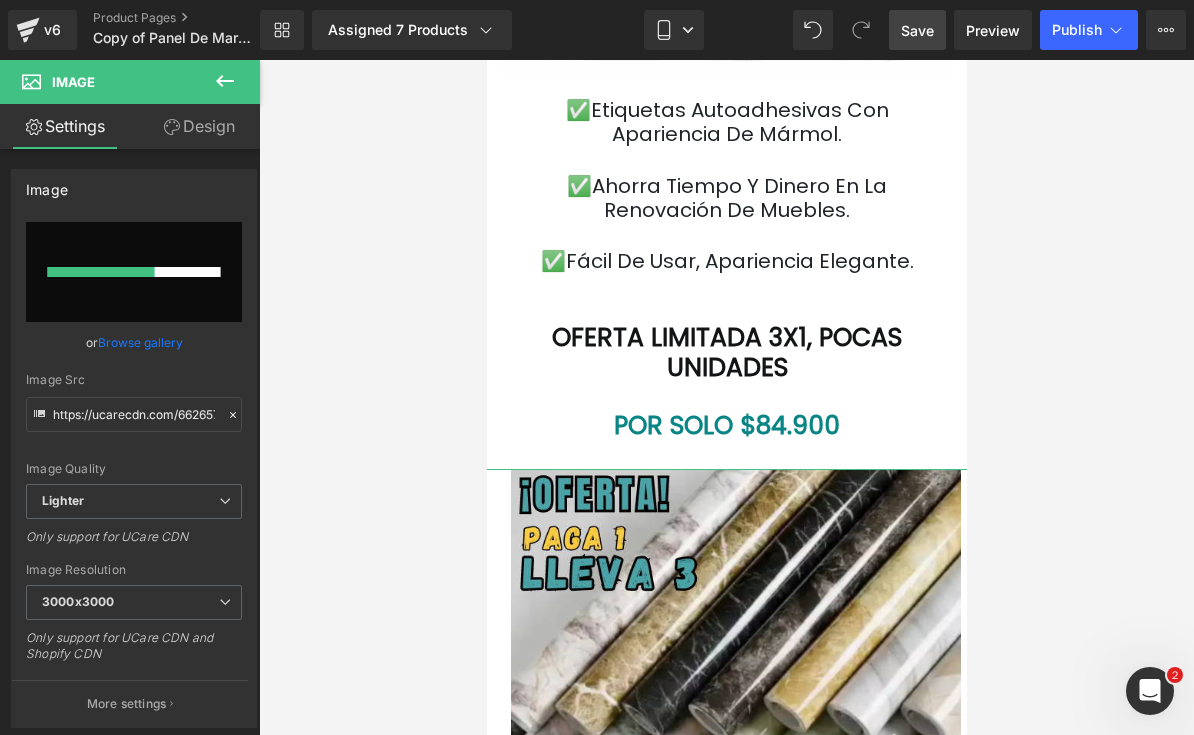 type 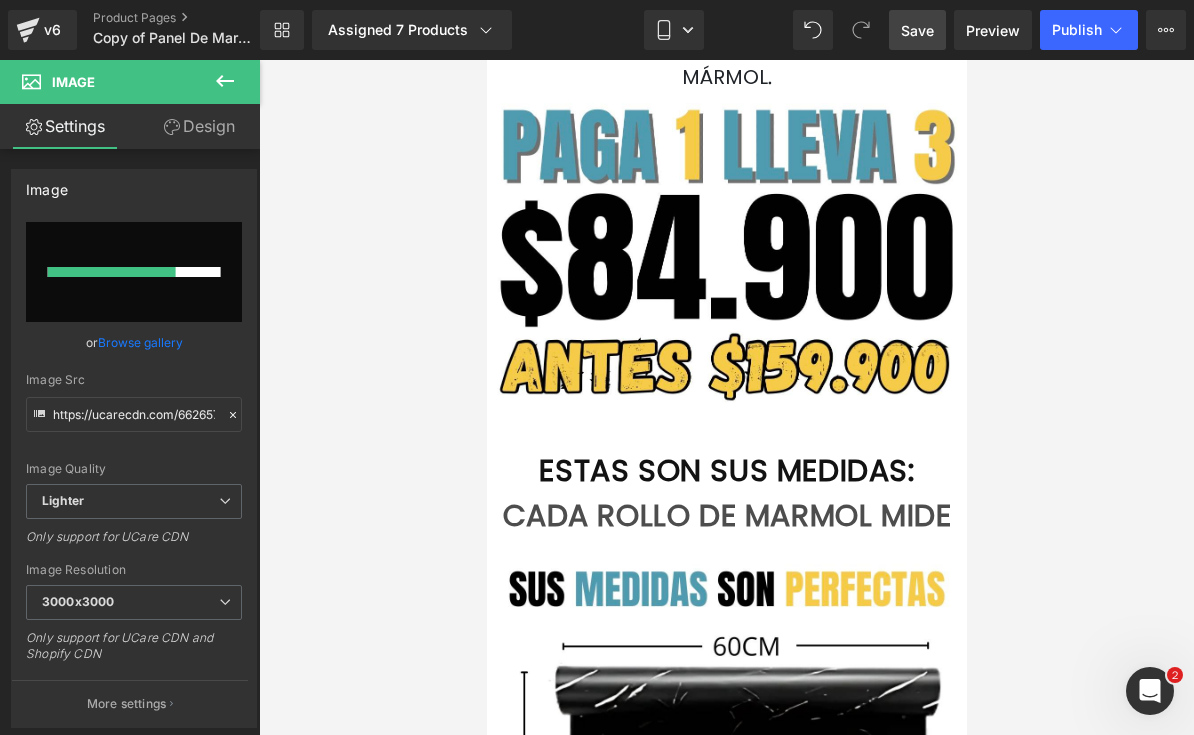 scroll, scrollTop: 1569, scrollLeft: 0, axis: vertical 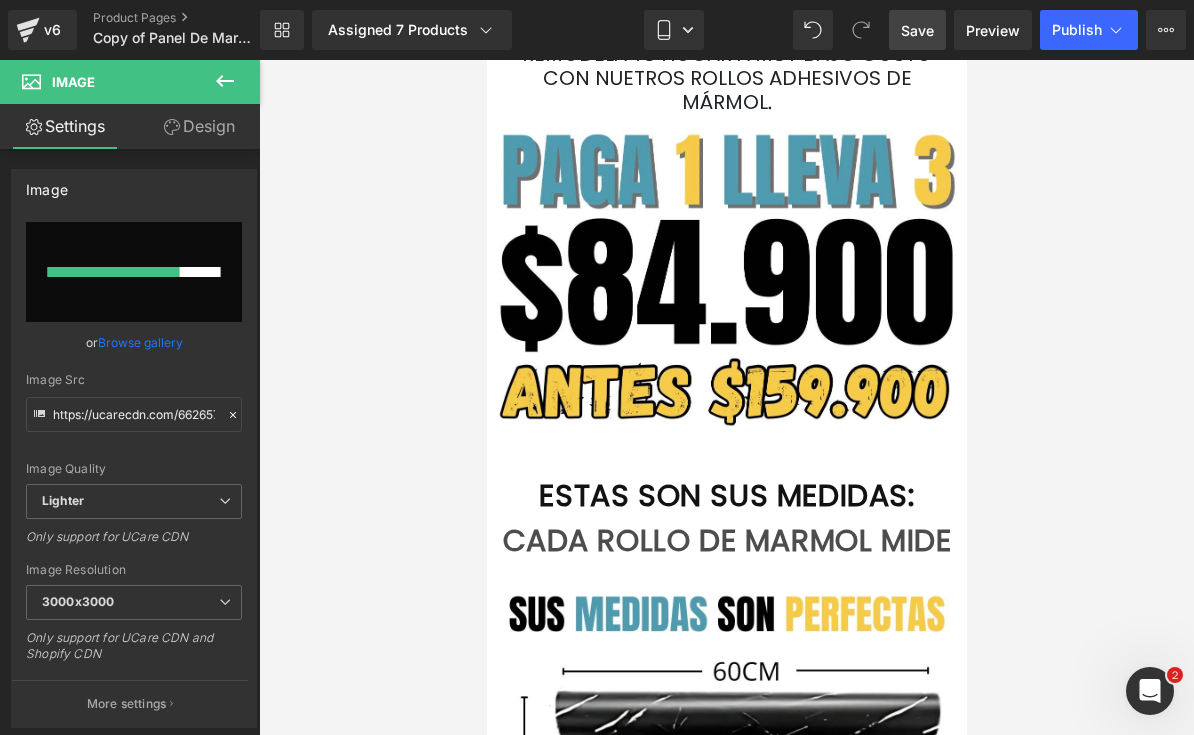 type on "https://ucarecdn.com/b81ef50c-875e-4b62-9aff-77ae07b55e4b/-/format/auto/-/preview/3000x3000/-/quality/lighter/96EFA1BB-A325-4C58-B1C5-707B2FEF5997.png" 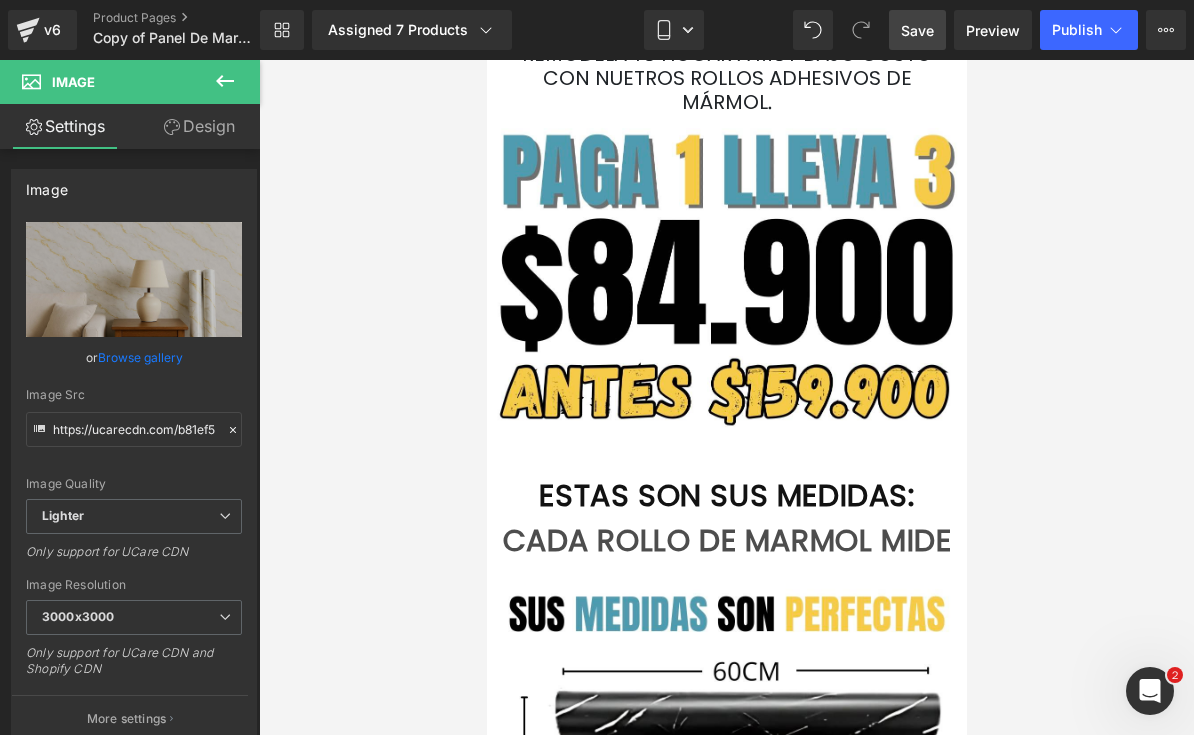 click on "Save" at bounding box center (917, 30) 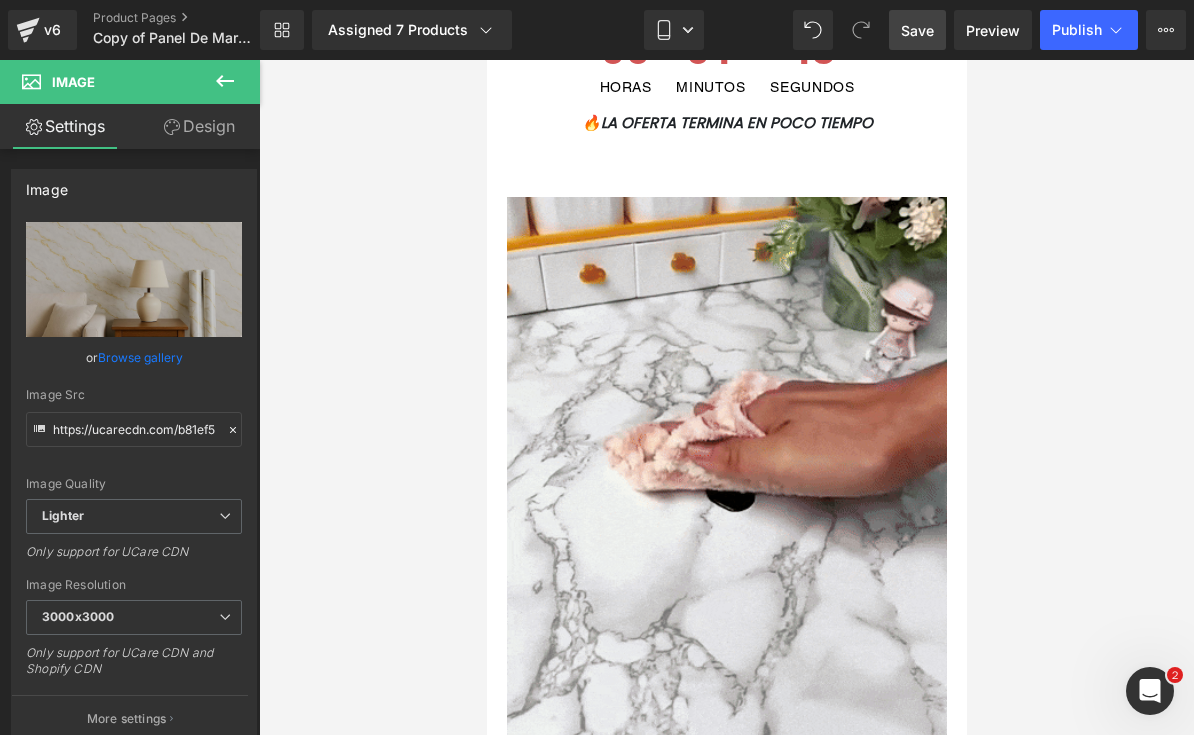 scroll, scrollTop: 836, scrollLeft: 0, axis: vertical 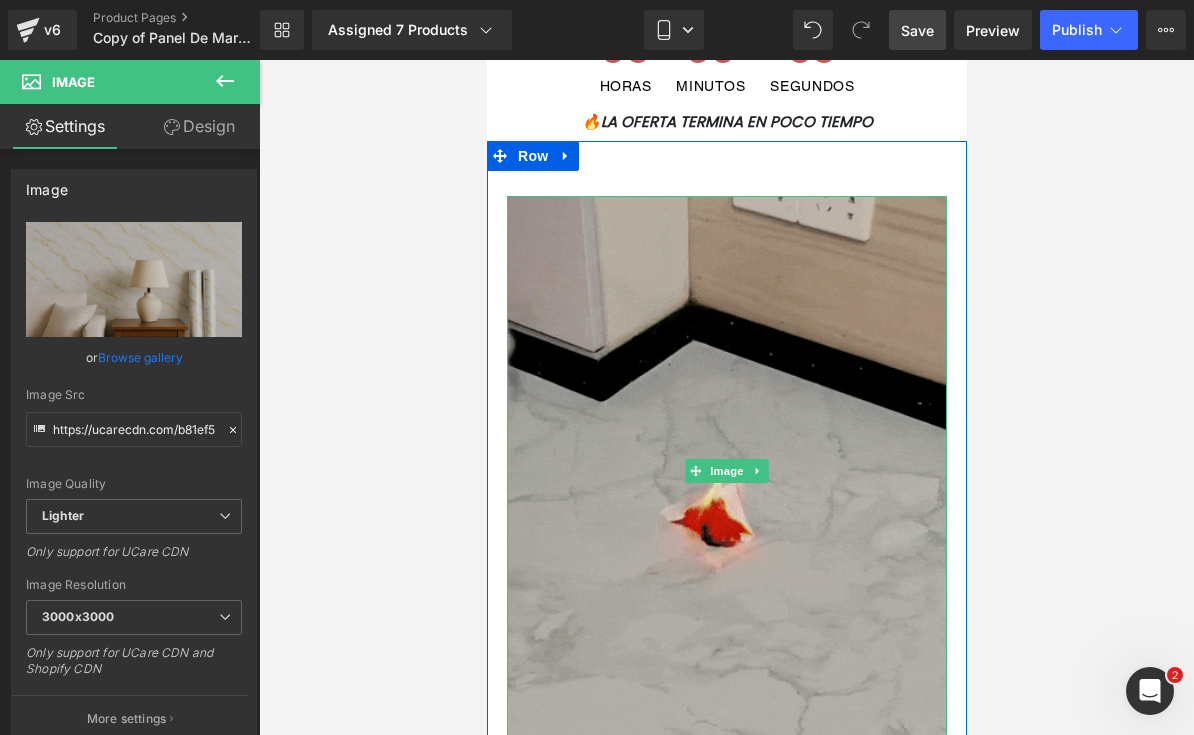 click at bounding box center [726, 471] 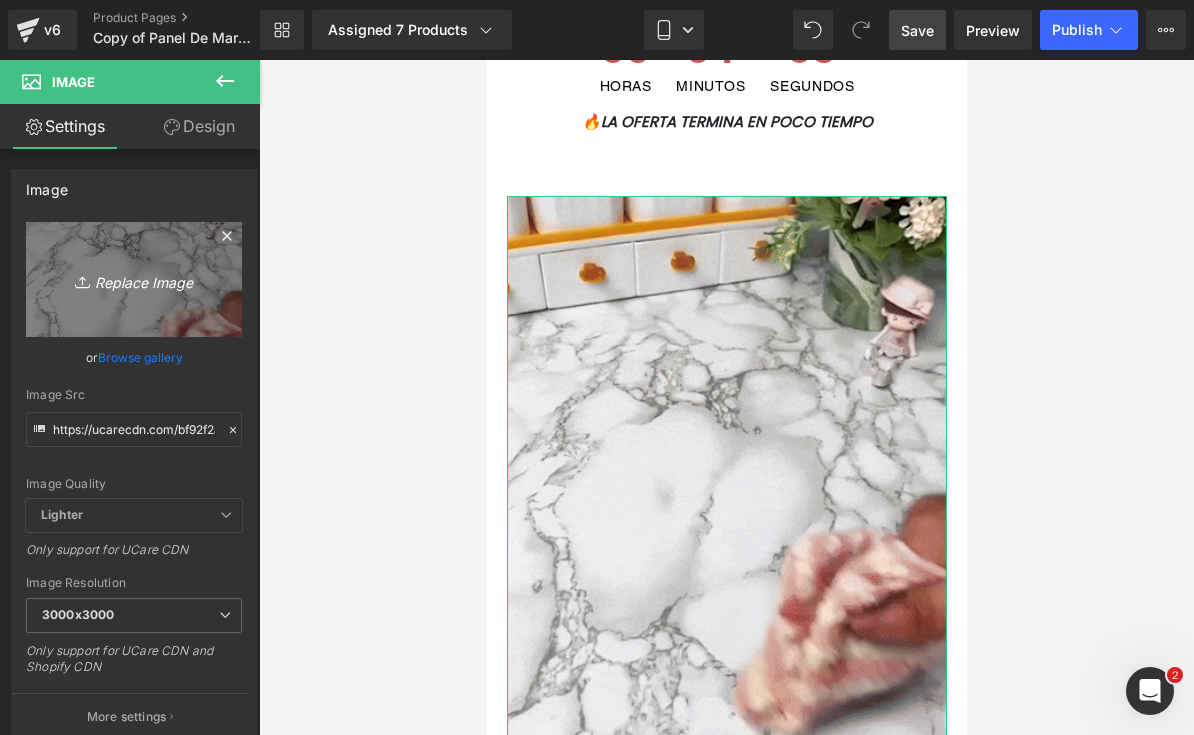 click on "Replace Image" at bounding box center (134, 279) 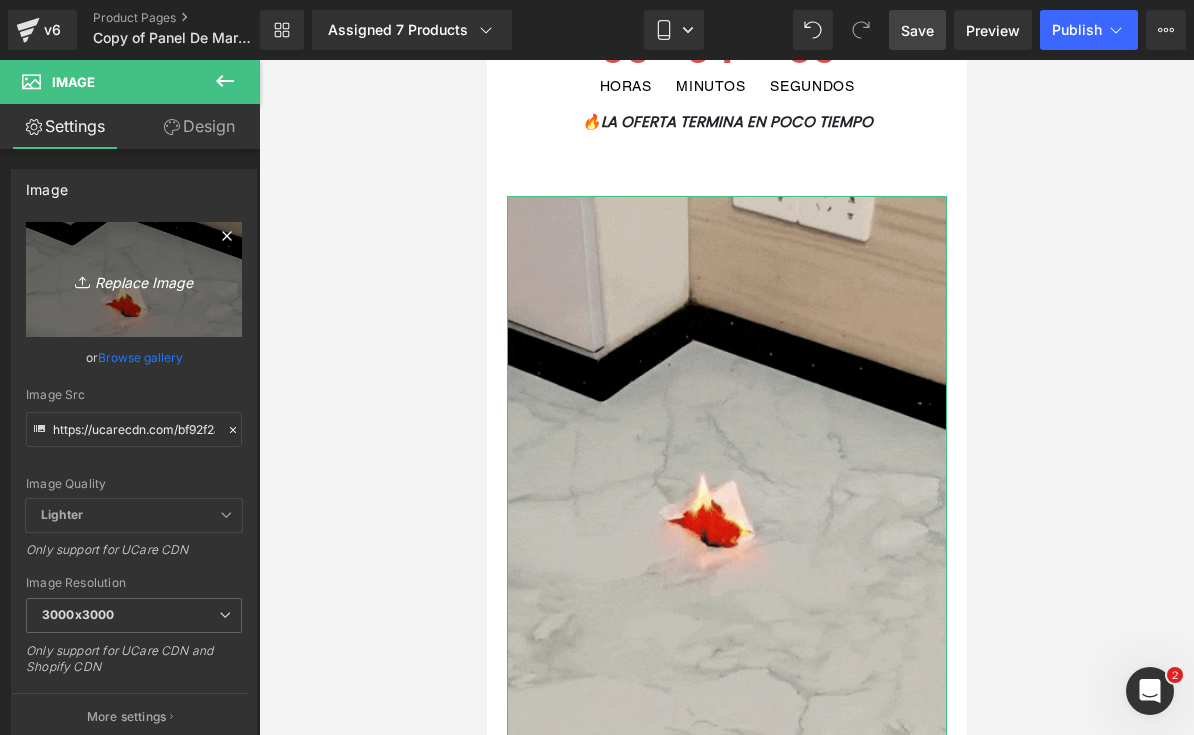 type on "C:\fakepath\GIF LANDING.gif" 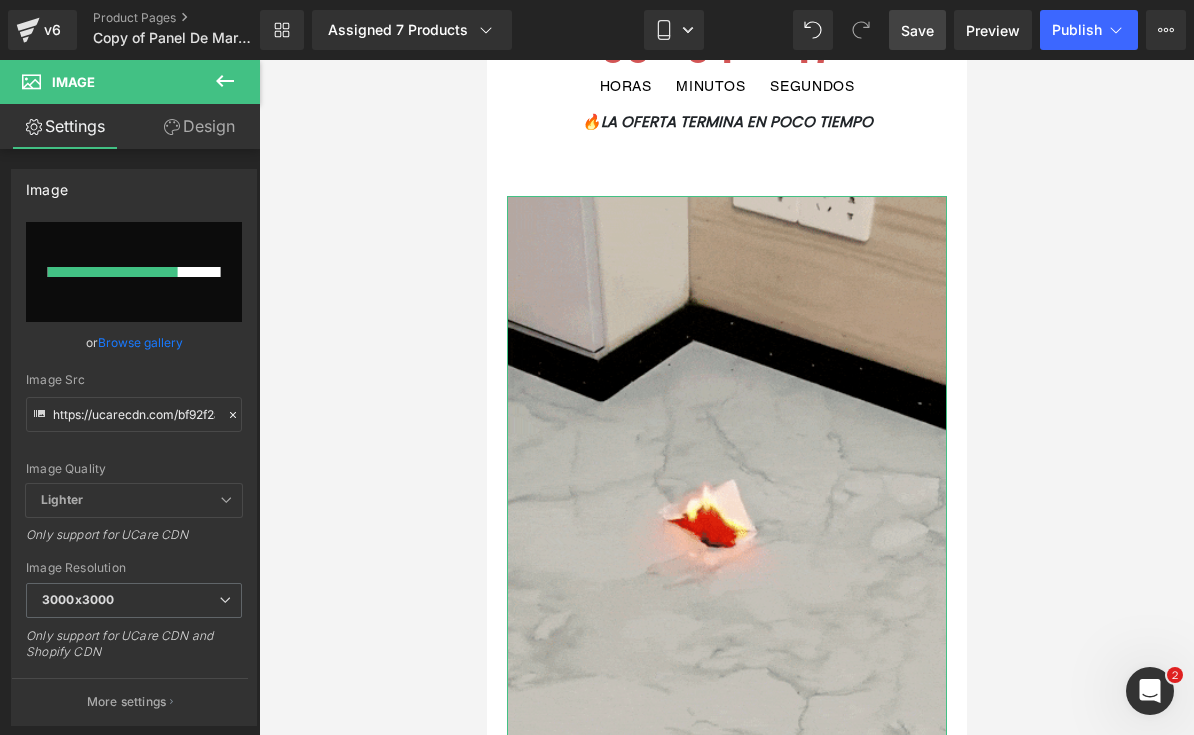 type 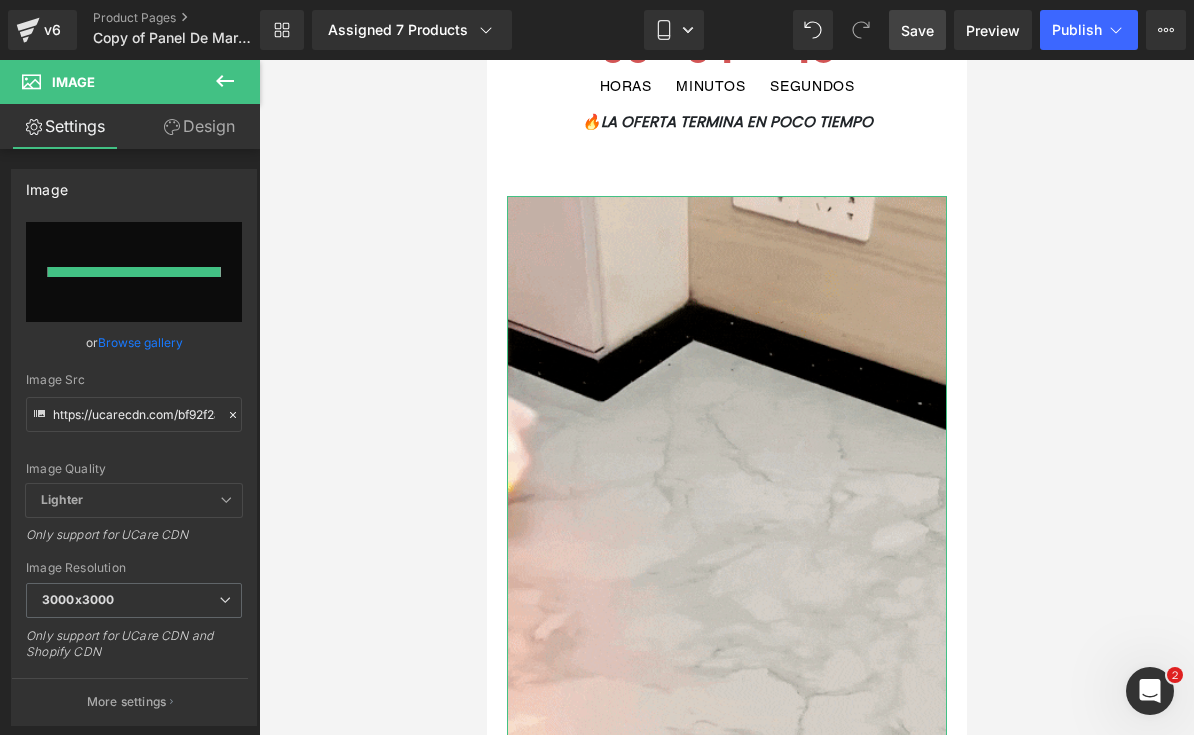 type on "https://ucarecdn.com/88dce577-dcb7-4780-80d9-352df7fad91e/GIF%20LANDING.gif" 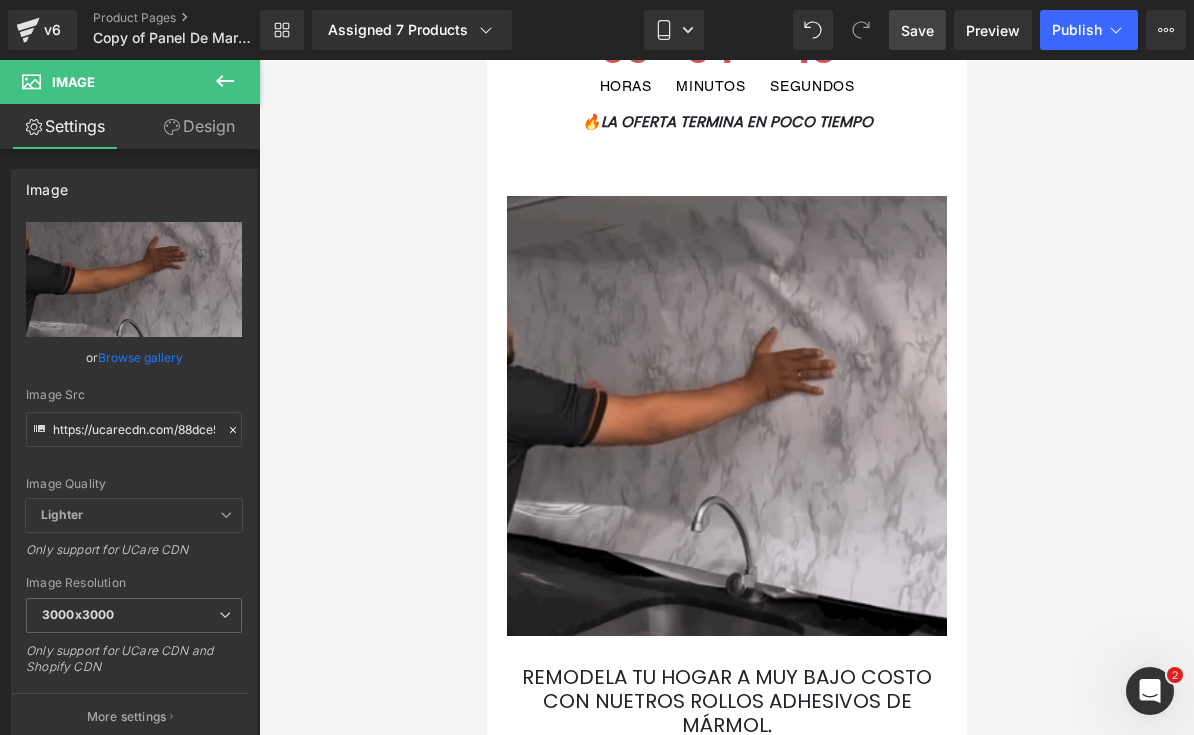 click on "Save" at bounding box center (917, 30) 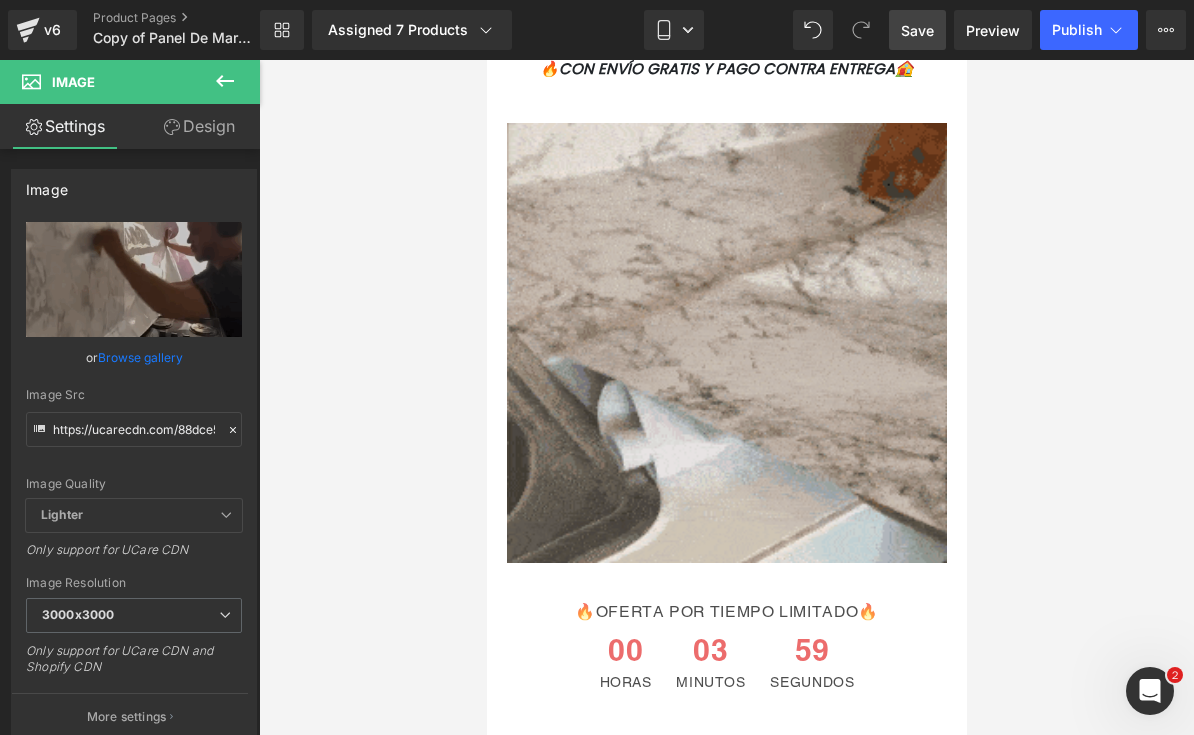 scroll, scrollTop: 4292, scrollLeft: 0, axis: vertical 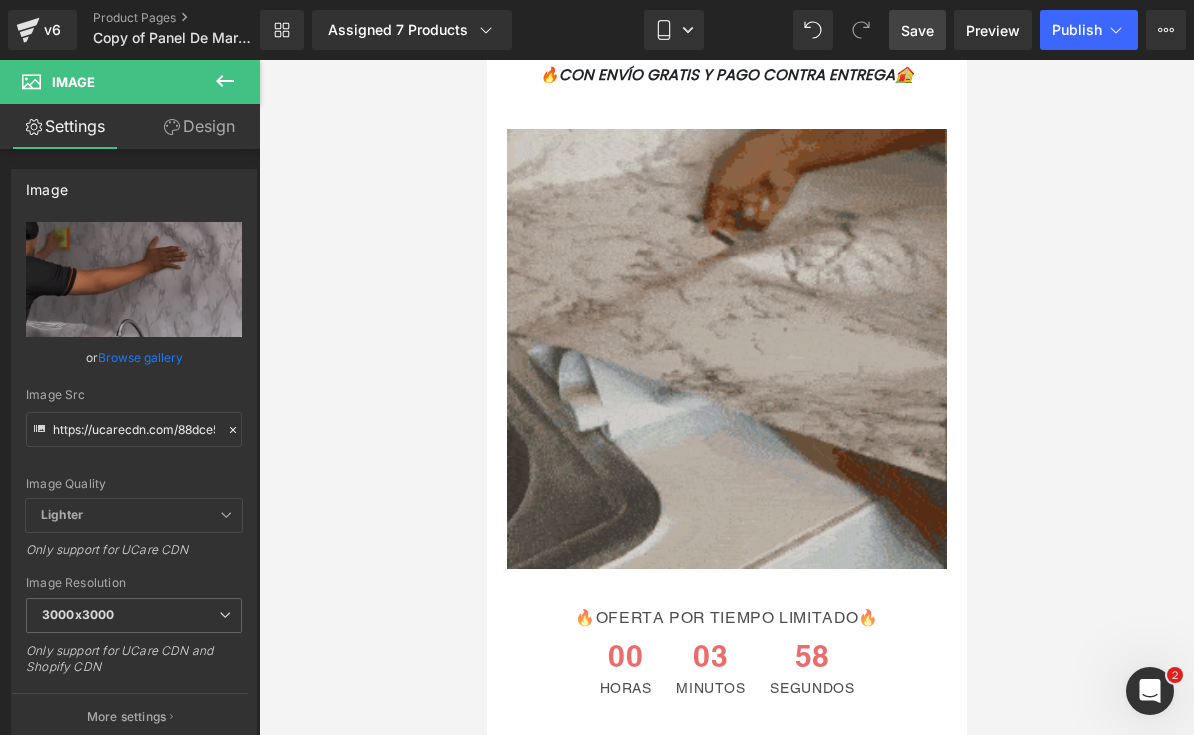 click at bounding box center (726, 349) 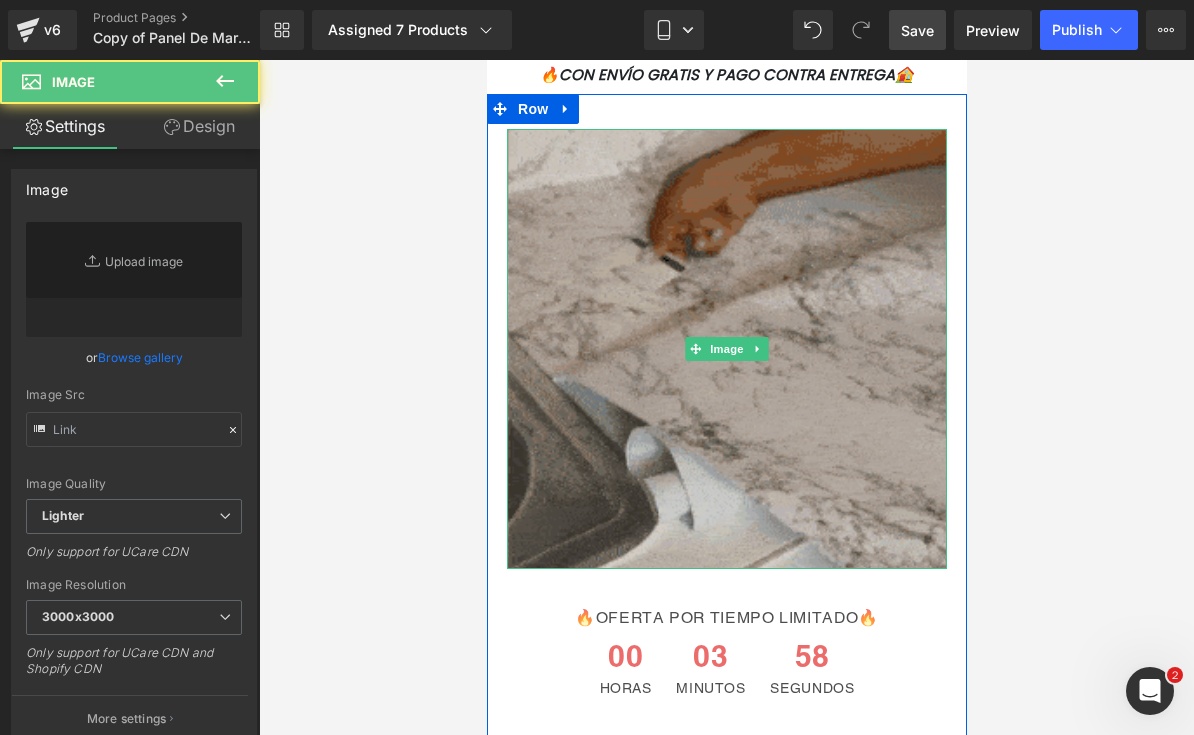 type on "https://ucarecdn.com/e729bf2c-9892-4880-90c8-a15cde8580bf/giphy-2024-04-10T093427.060-ezgif.com-optimize%20_1_.gif" 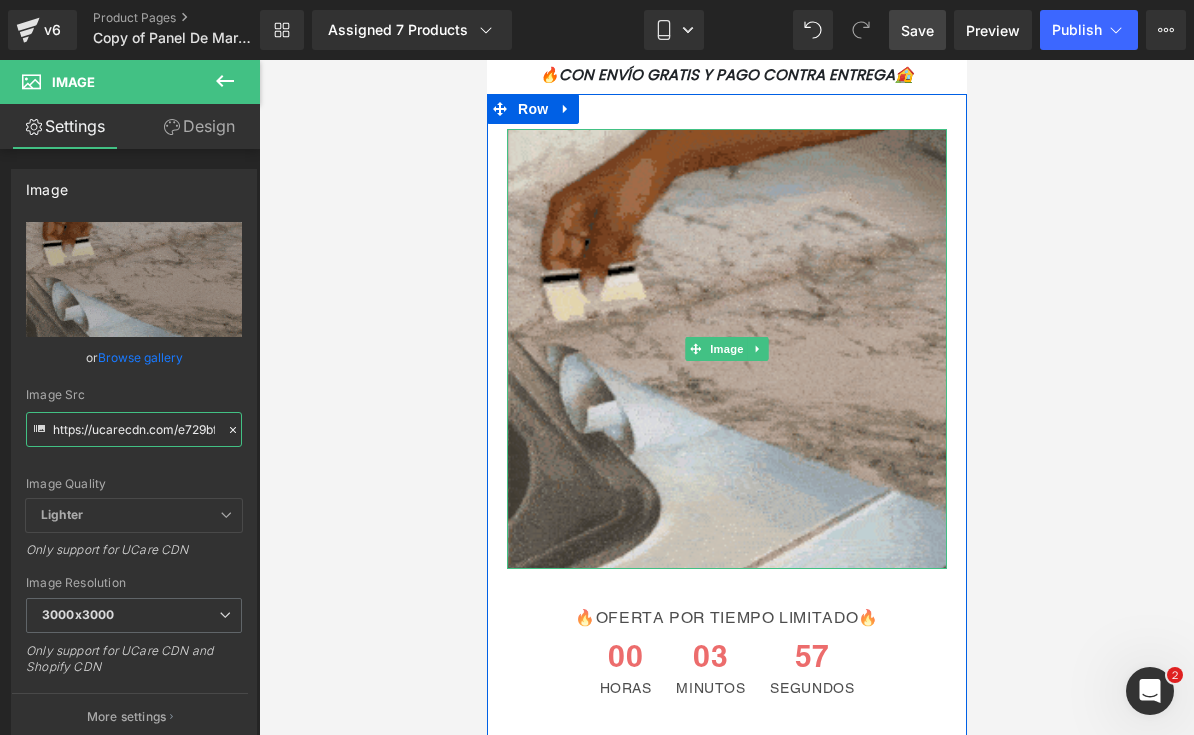 click on "https://ucarecdn.com/e729bf2c-9892-4880-90c8-a15cde8580bf/giphy-2024-04-10T093427.060-ezgif.com-optimize%20_1_.gif" at bounding box center [134, 429] 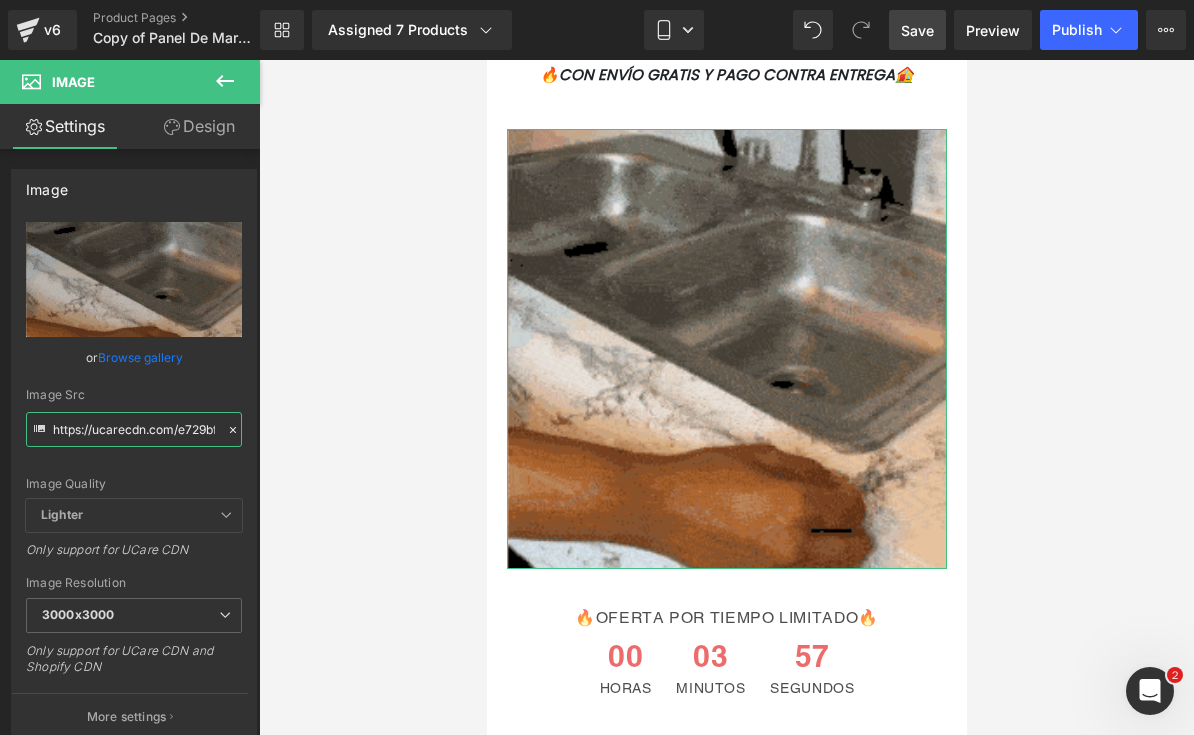 click on "https://ucarecdn.com/e729bf2c-9892-4880-90c8-a15cde8580bf/giphy-2024-04-10T093427.060-ezgif.com-optimize%20_1_.gif" at bounding box center [134, 429] 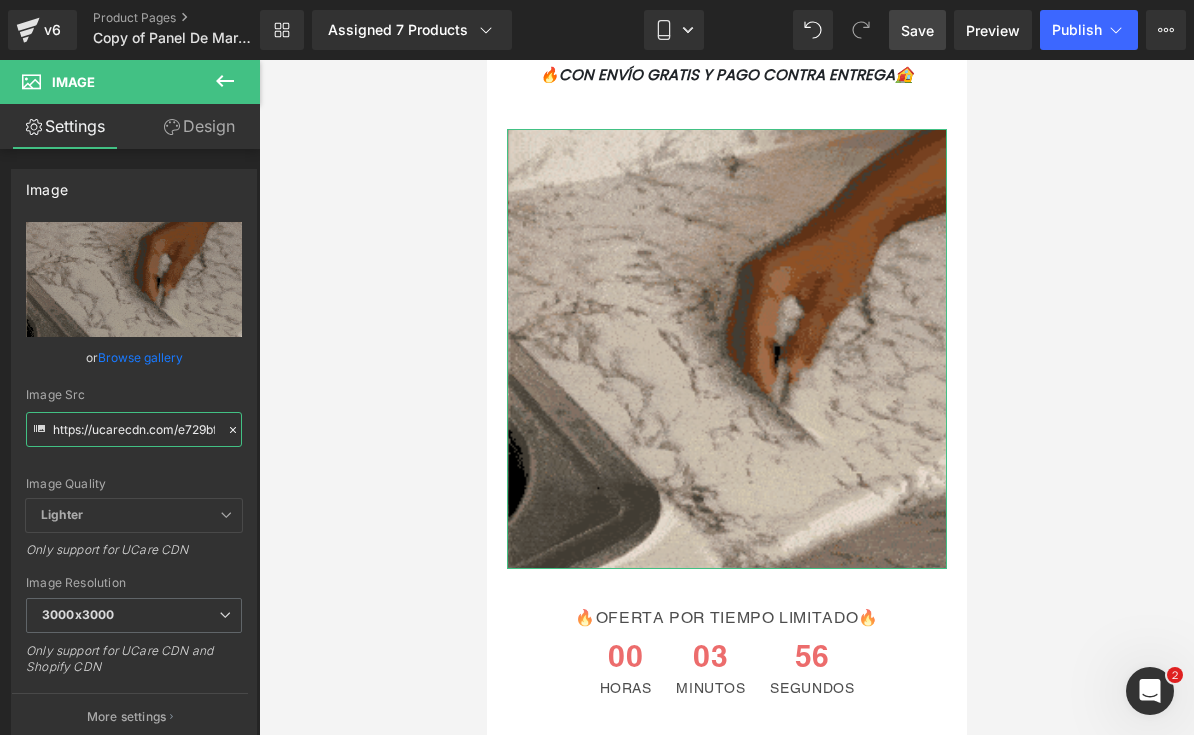 click on "https://ucarecdn.com/e729bf2c-9892-4880-90c8-a15cde8580bf/giphy-2024-04-10T093427.060-ezgif.com-optimize%20_1_.gif" at bounding box center (134, 429) 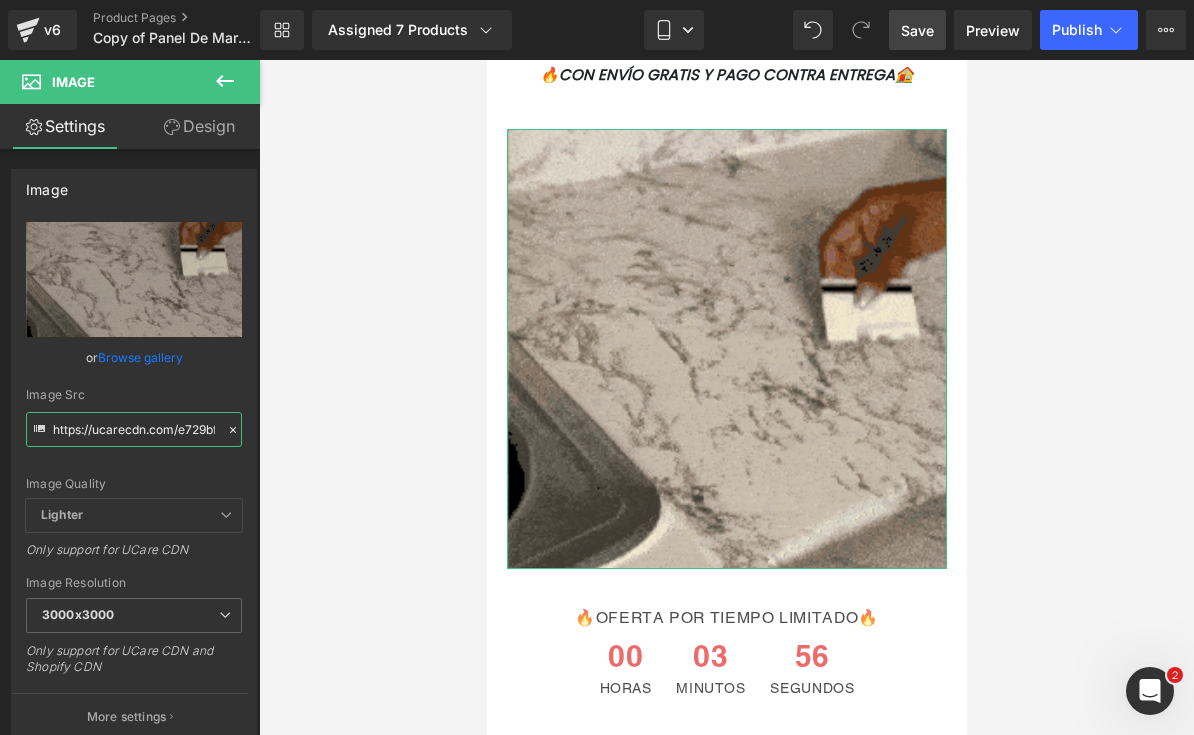 click on "https://ucarecdn.com/e729bf2c-9892-4880-90c8-a15cde8580bf/giphy-2024-04-10T093427.060-ezgif.com-optimize%20_1_.gif" at bounding box center [134, 429] 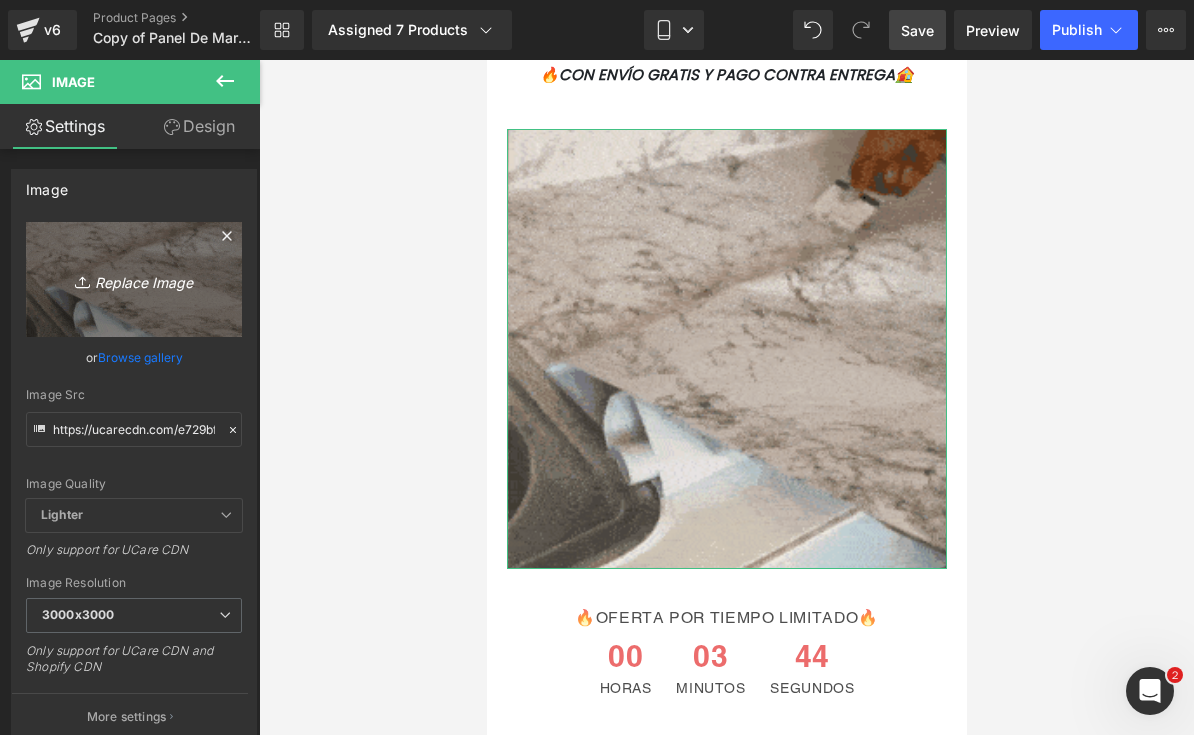 click on "Replace Image" at bounding box center (134, 279) 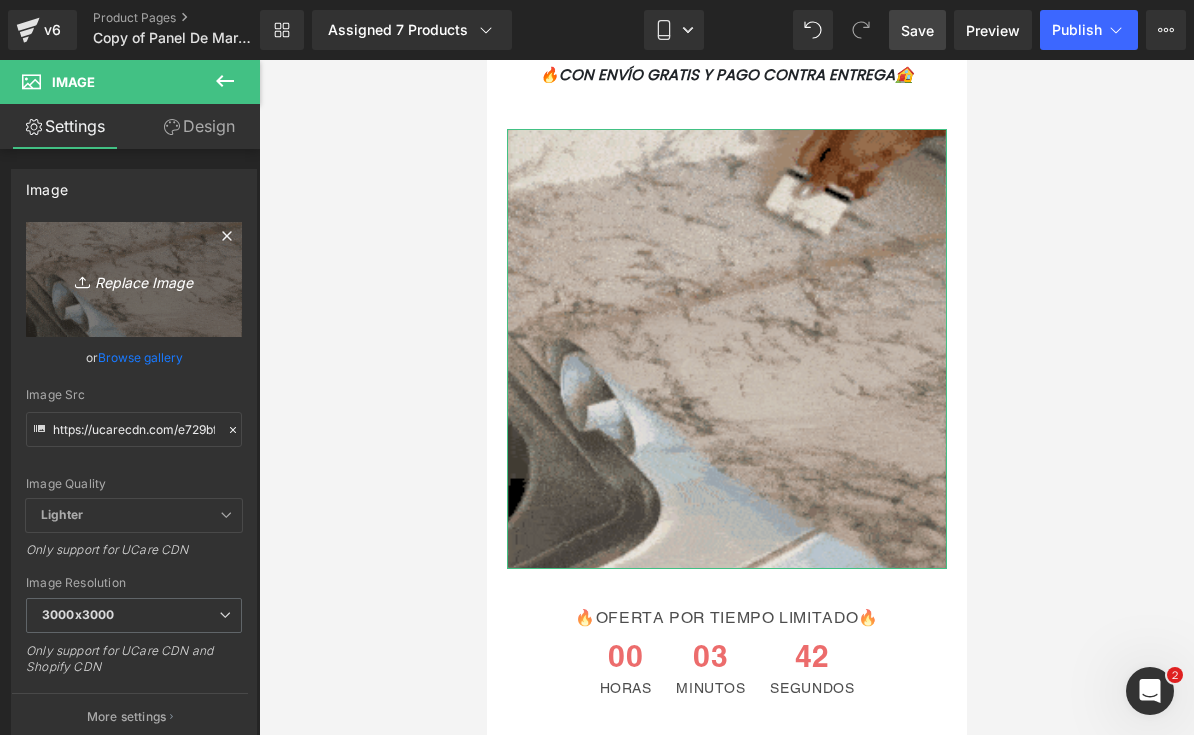 type on "C:\fakepath\GIF LANDING.gif" 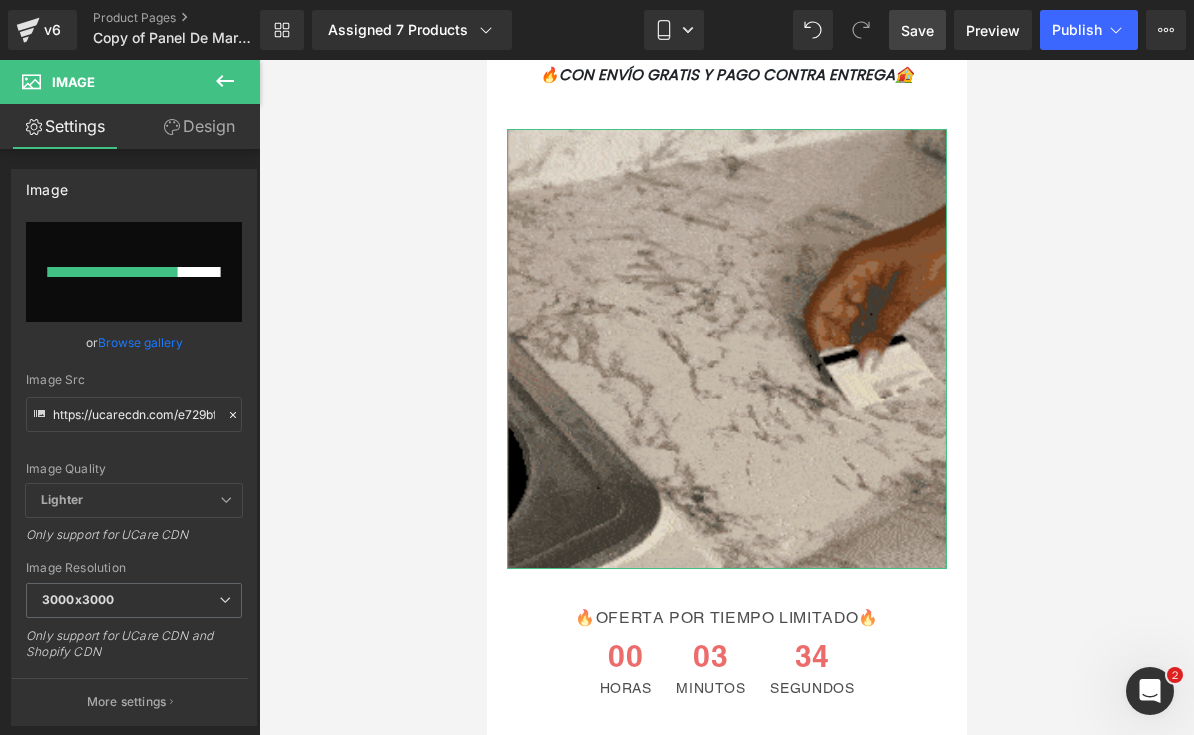 type 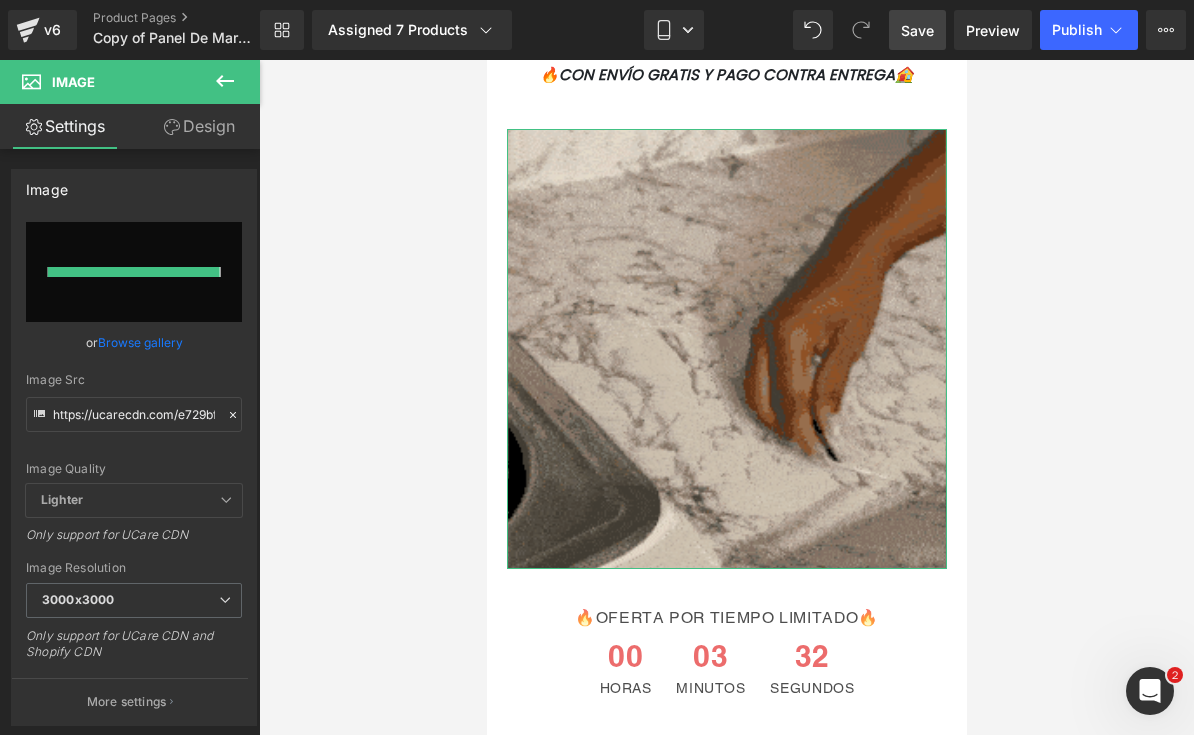 type on "https://ucarecdn.com/af1d53cb-f109-4b2a-bb40-a6117d94aba6/GIF%20LANDING.gif" 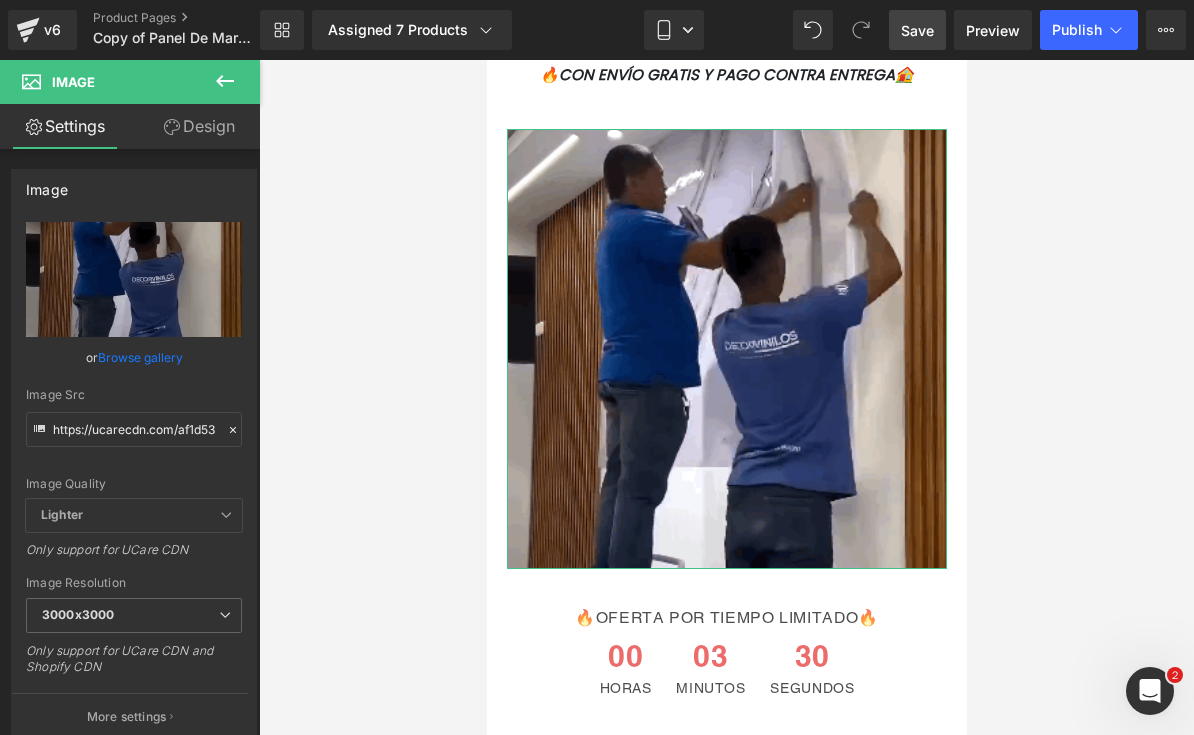 click on "Save" at bounding box center (917, 30) 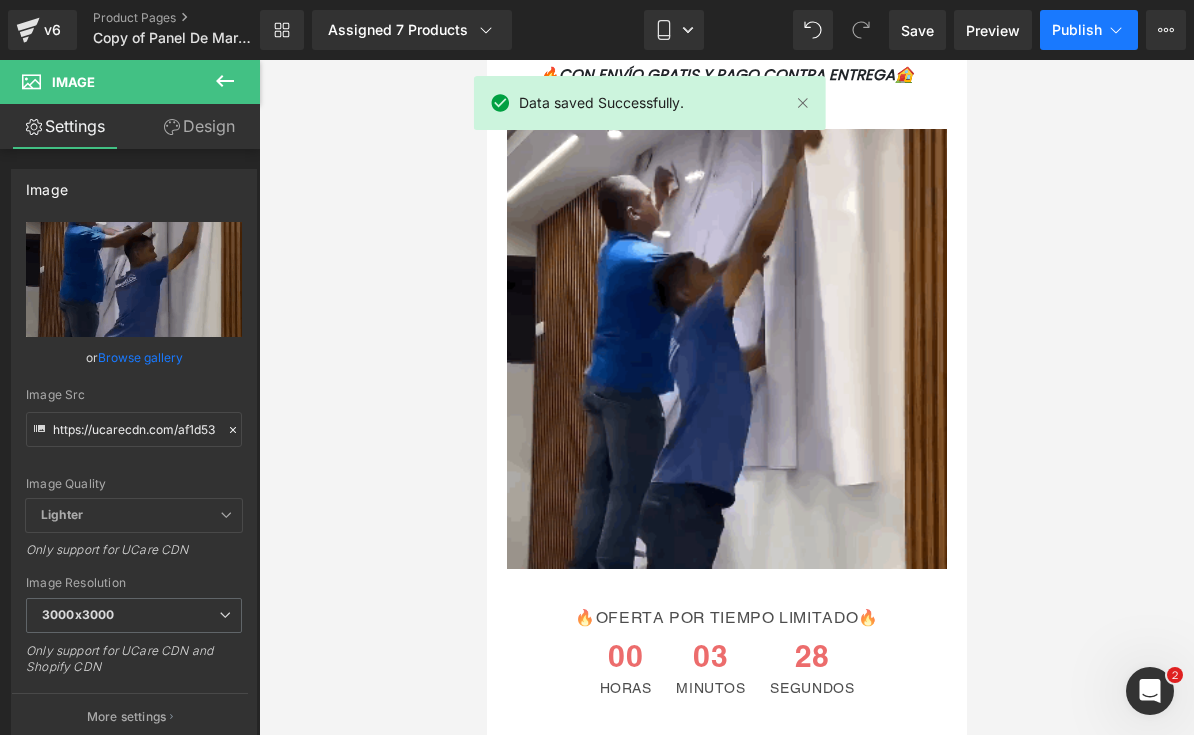 click on "Publish" at bounding box center [1077, 30] 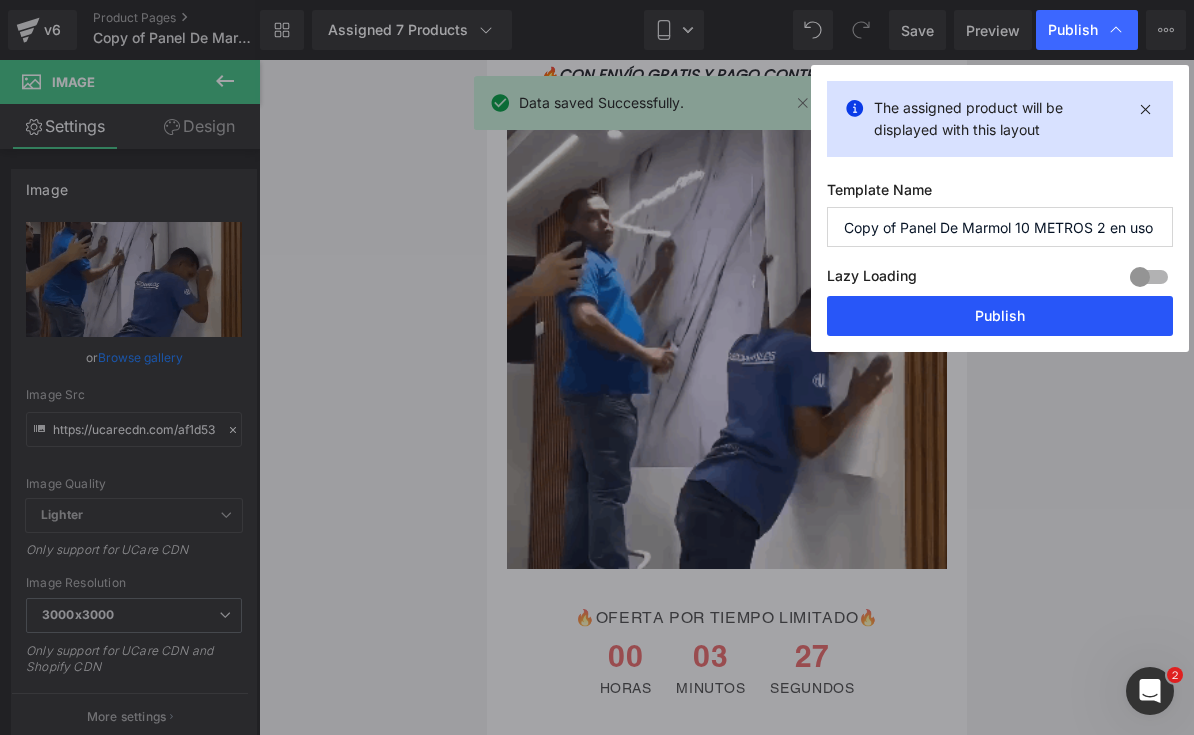 click on "Publish" at bounding box center [1000, 316] 